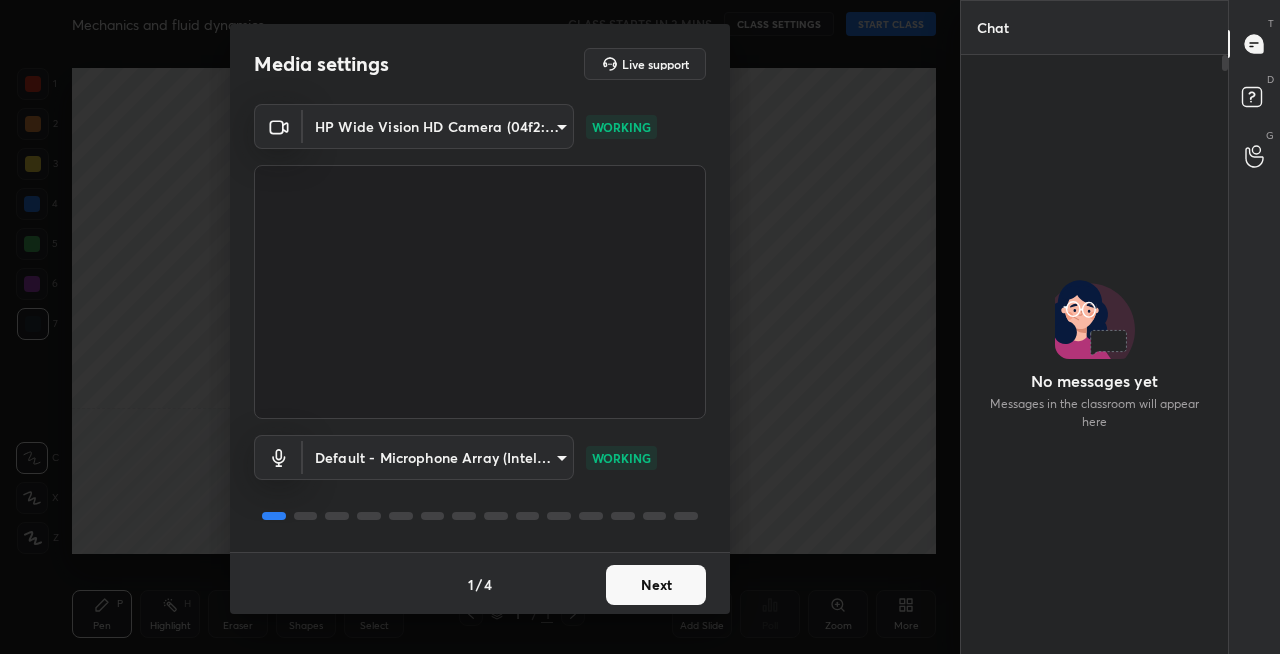 scroll, scrollTop: 0, scrollLeft: 0, axis: both 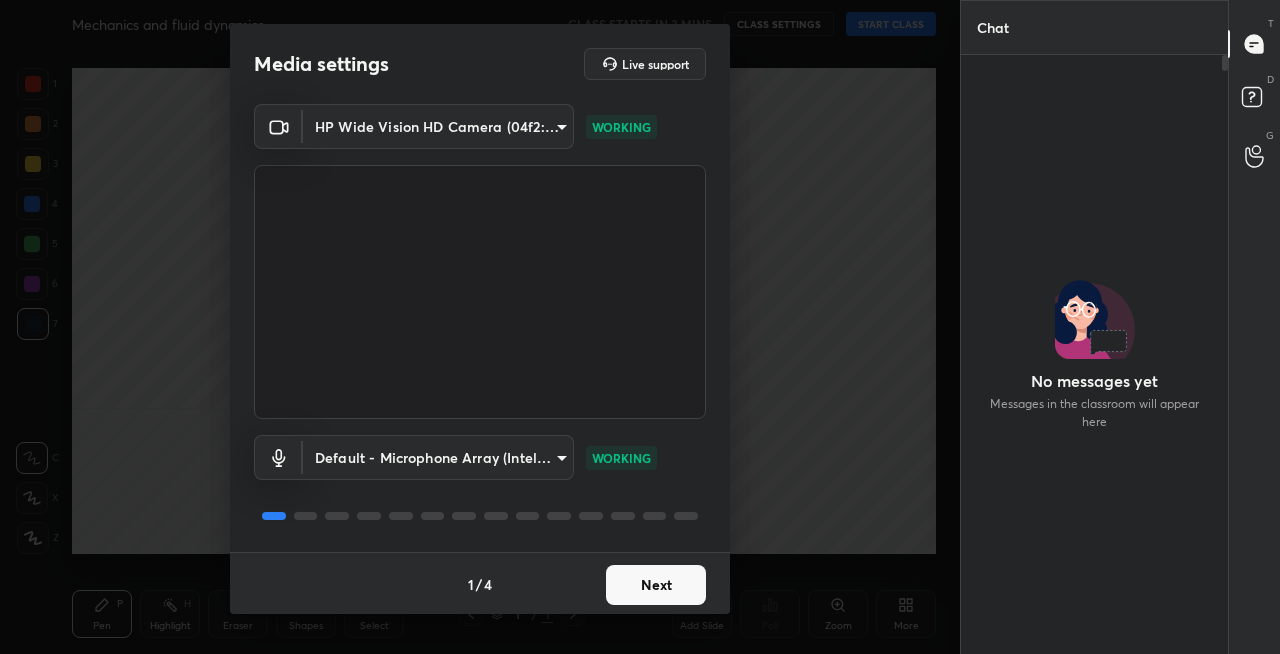 click on "Next" at bounding box center [656, 585] 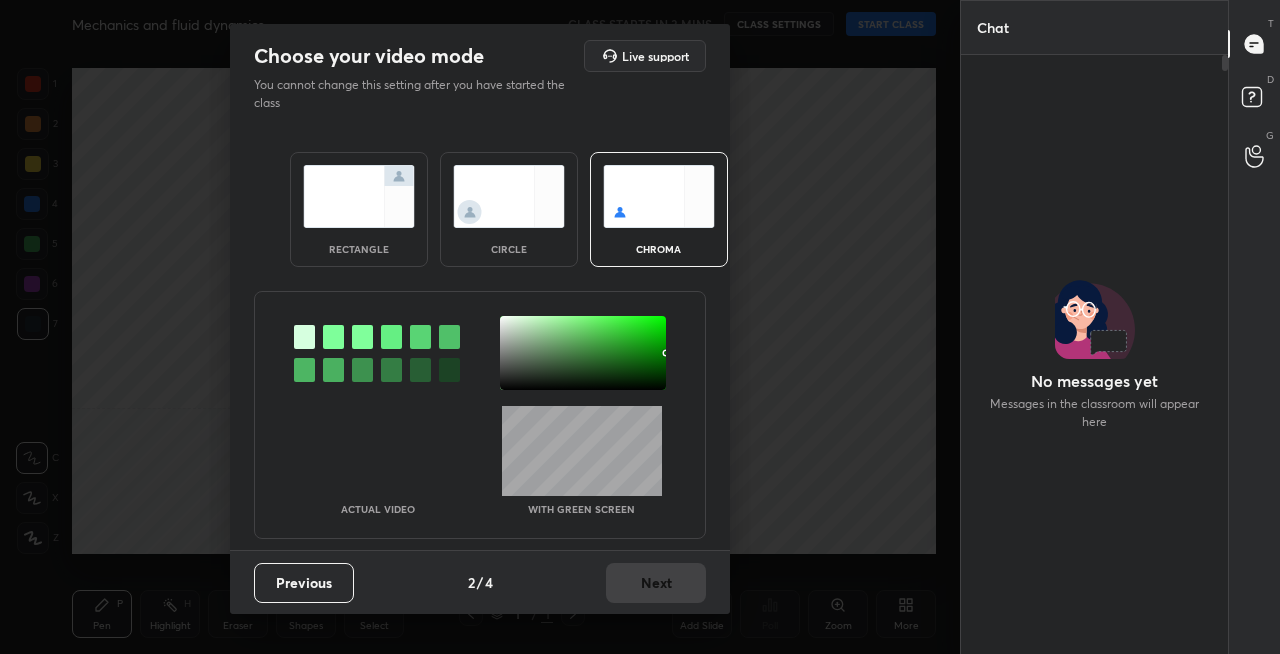 scroll, scrollTop: 545, scrollLeft: 261, axis: both 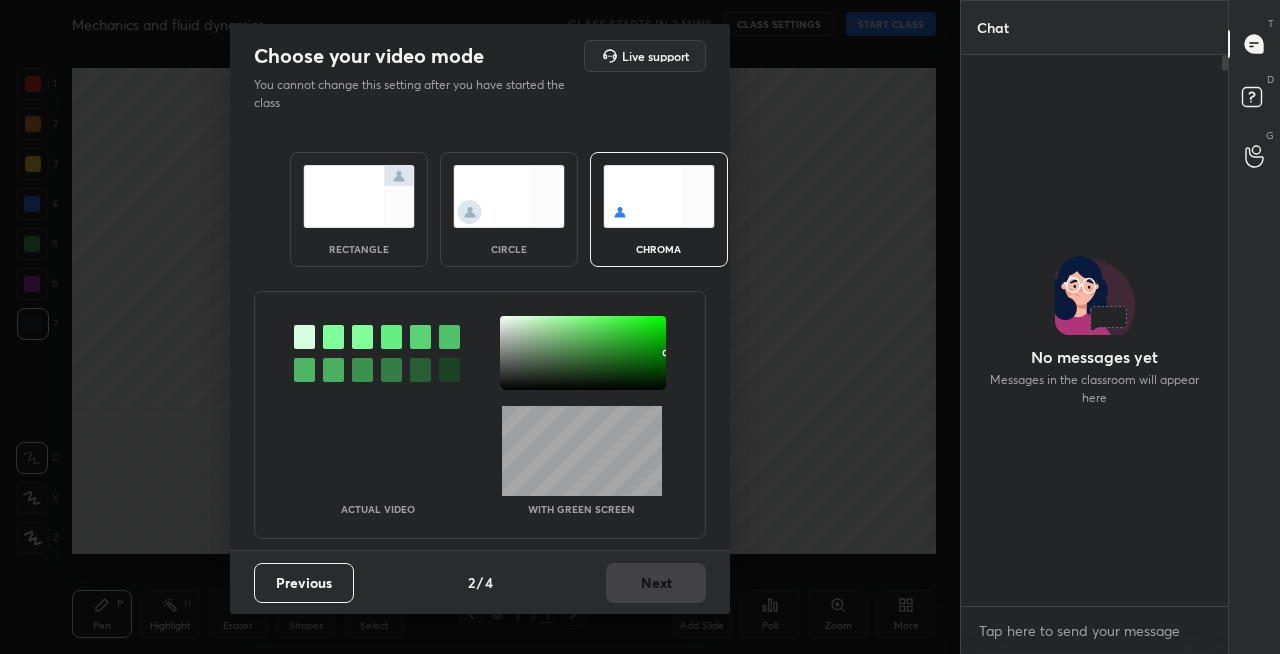 click at bounding box center (359, 196) 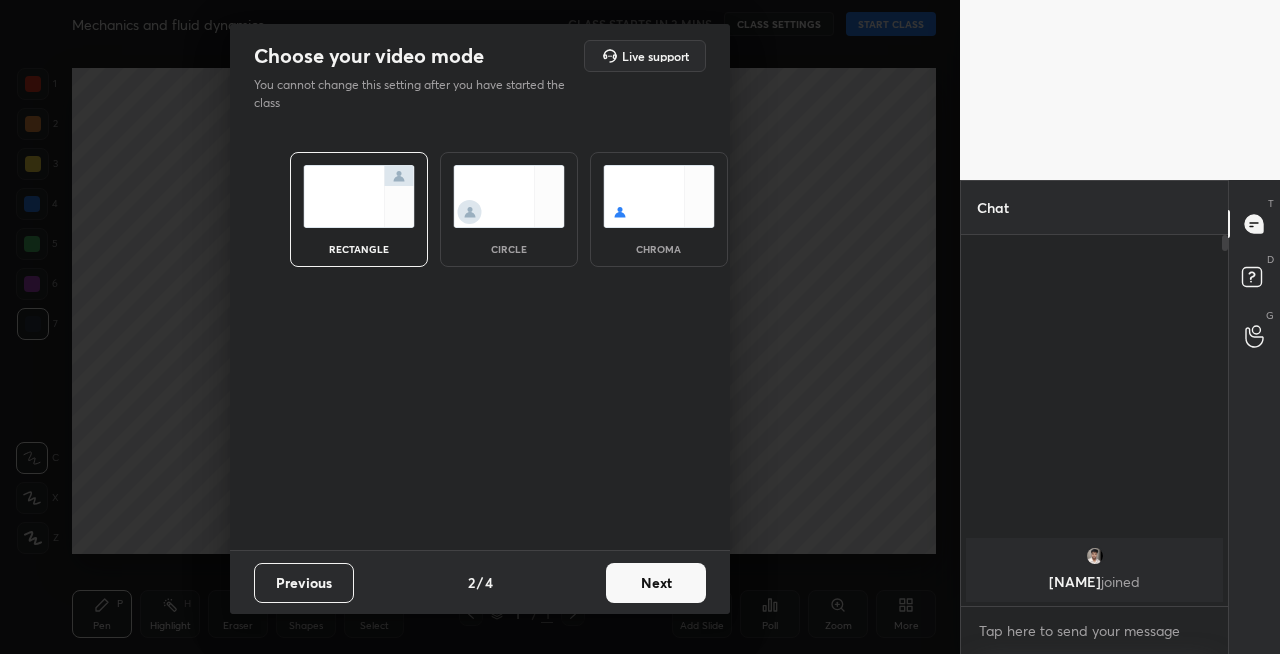 click on "Next" at bounding box center (656, 583) 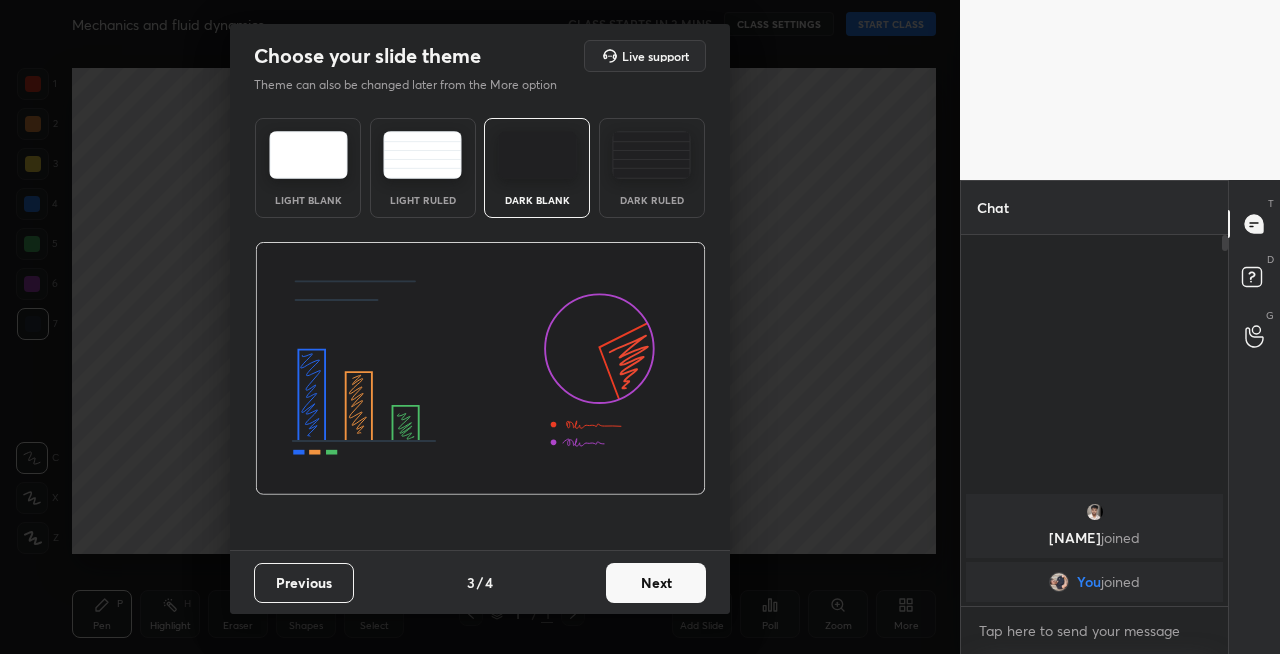 click on "Next" at bounding box center [656, 583] 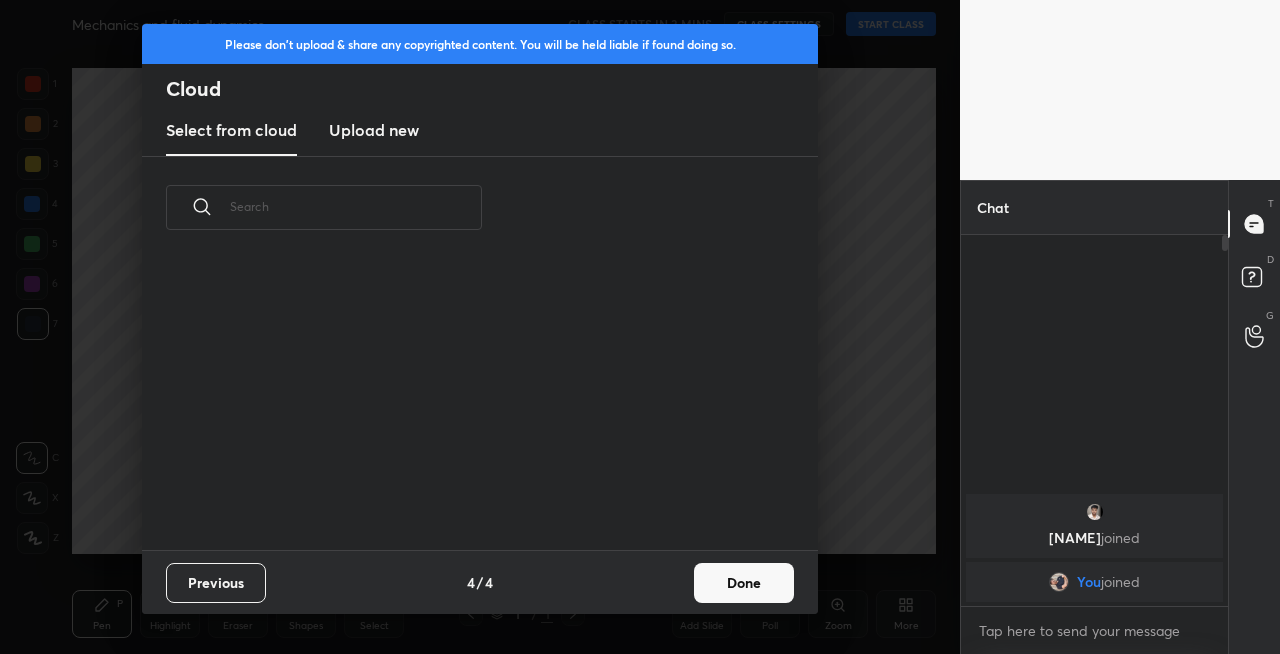 click on "Done" at bounding box center [744, 583] 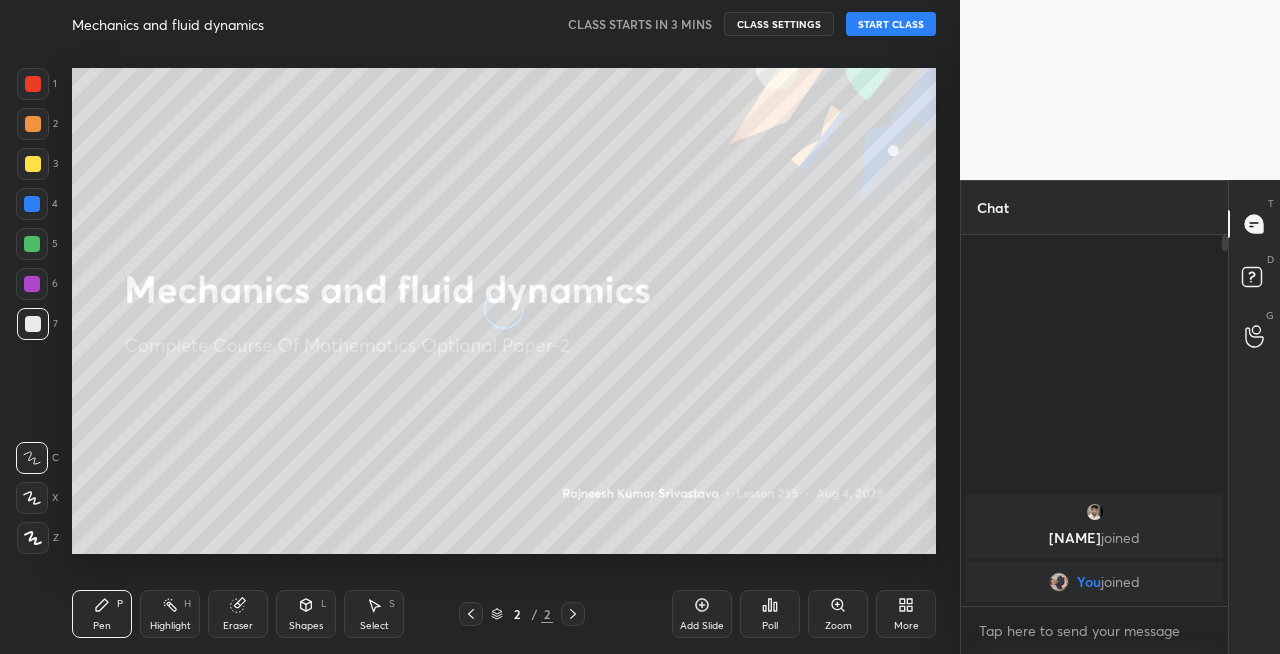click at bounding box center [33, 164] 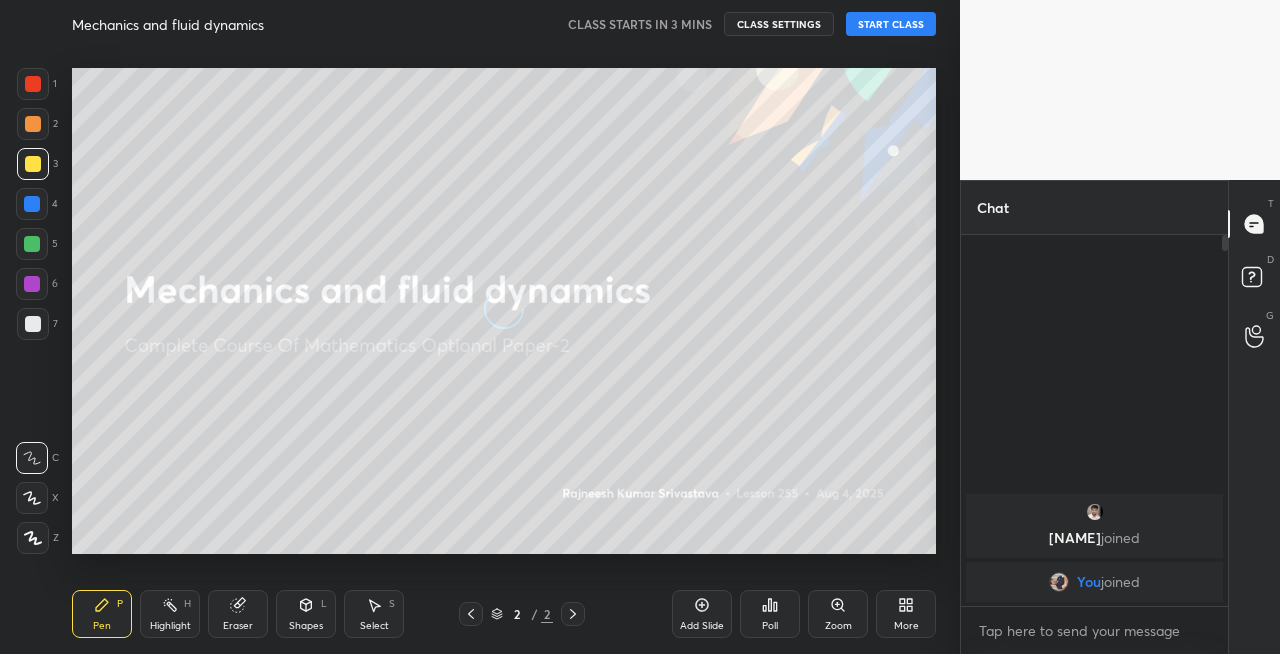 click 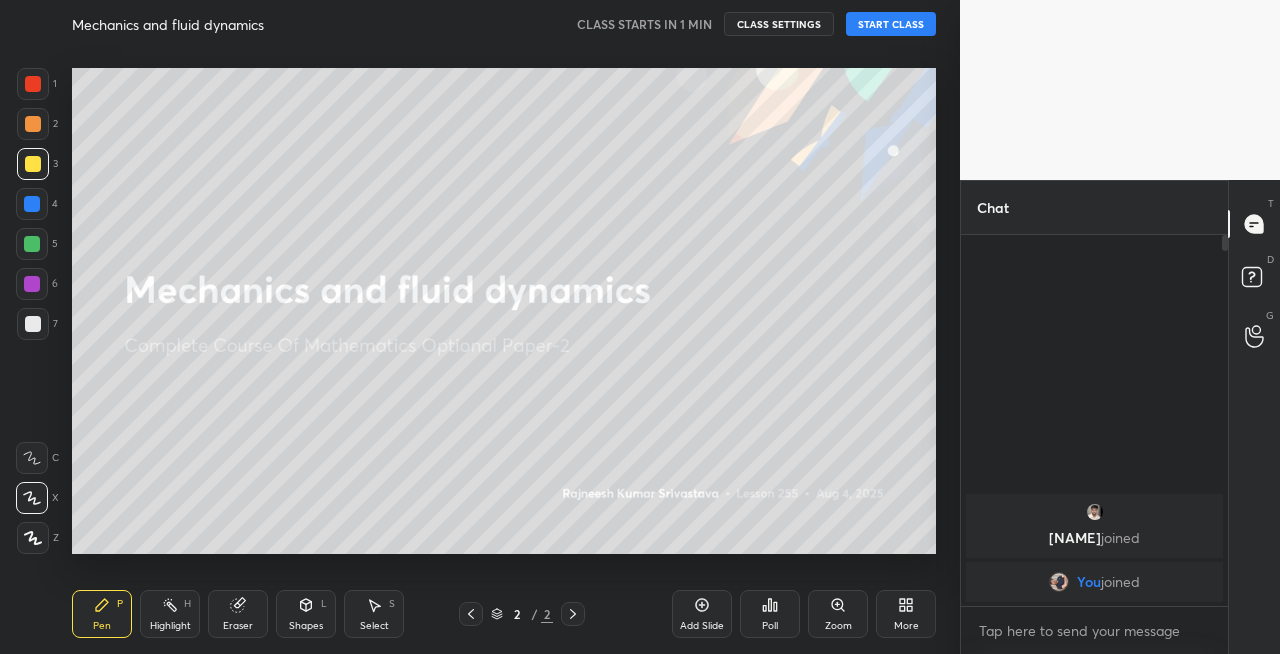click on "START CLASS" at bounding box center [891, 24] 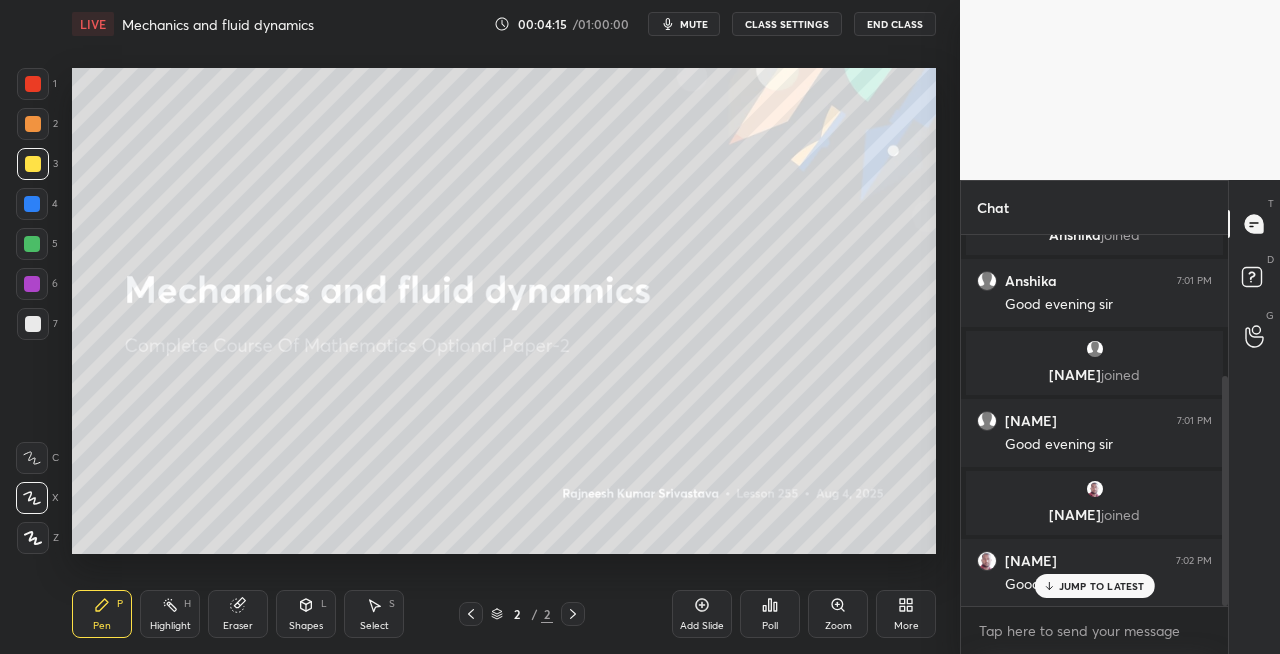 scroll, scrollTop: 228, scrollLeft: 0, axis: vertical 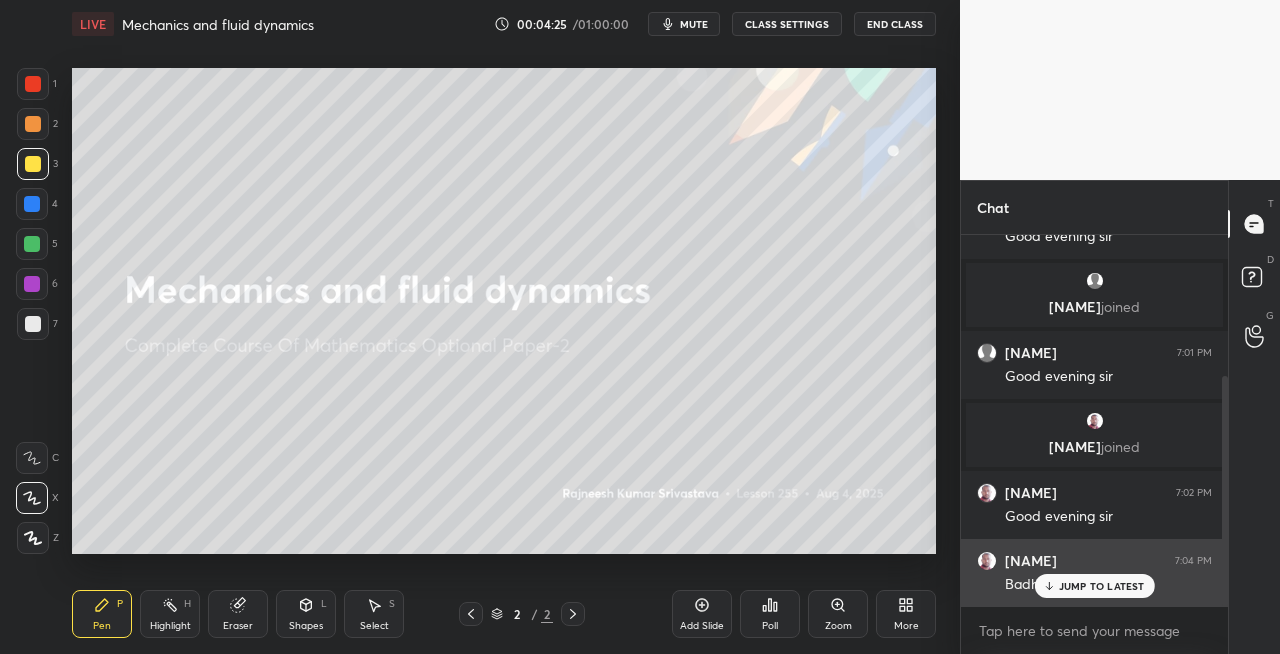 click on "JUMP TO LATEST" at bounding box center (1102, 586) 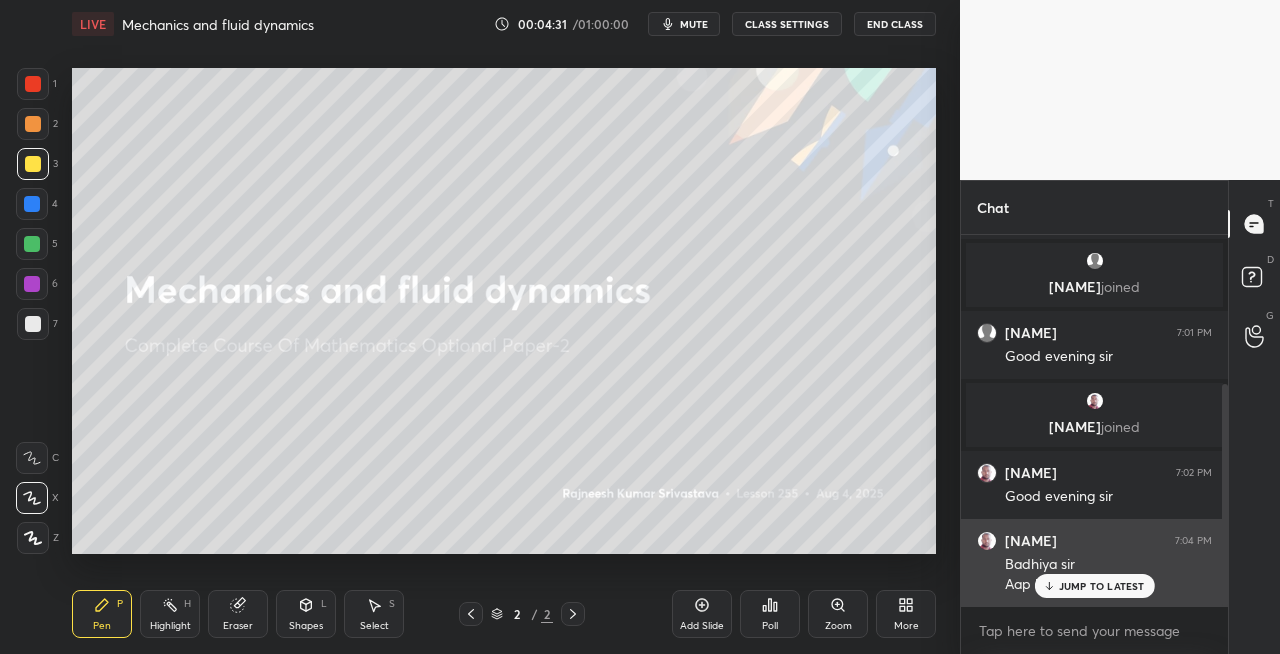 scroll, scrollTop: 334, scrollLeft: 0, axis: vertical 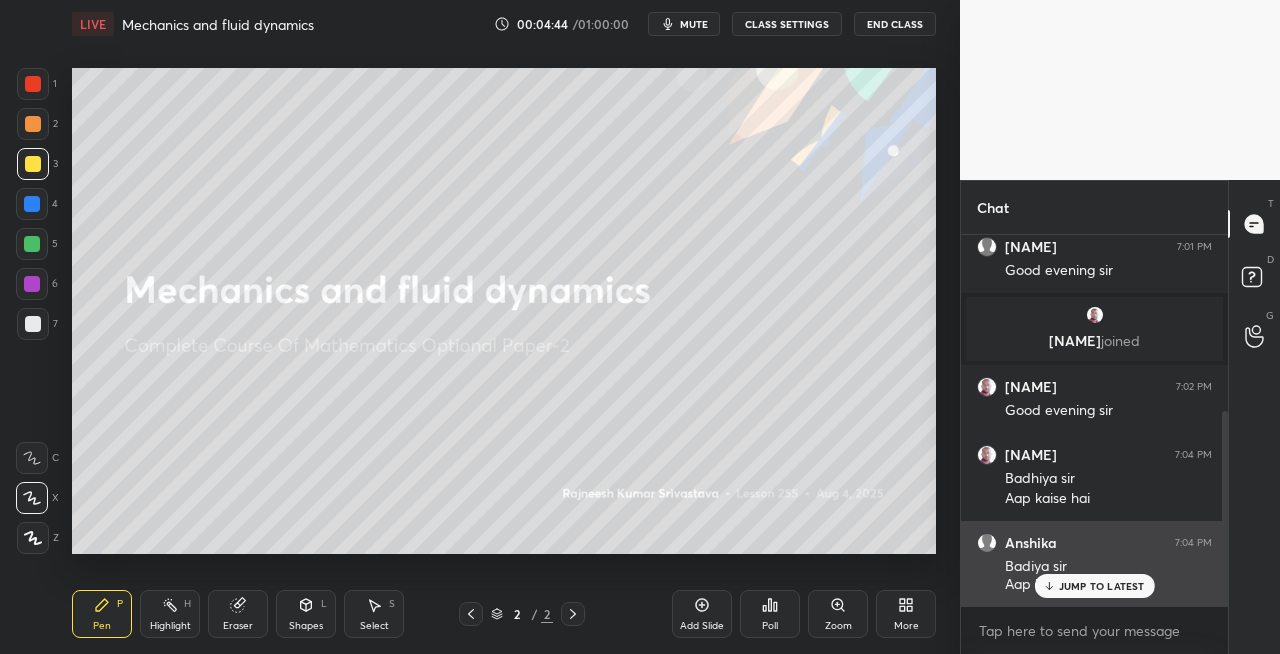 click on "JUMP TO LATEST" at bounding box center (1102, 586) 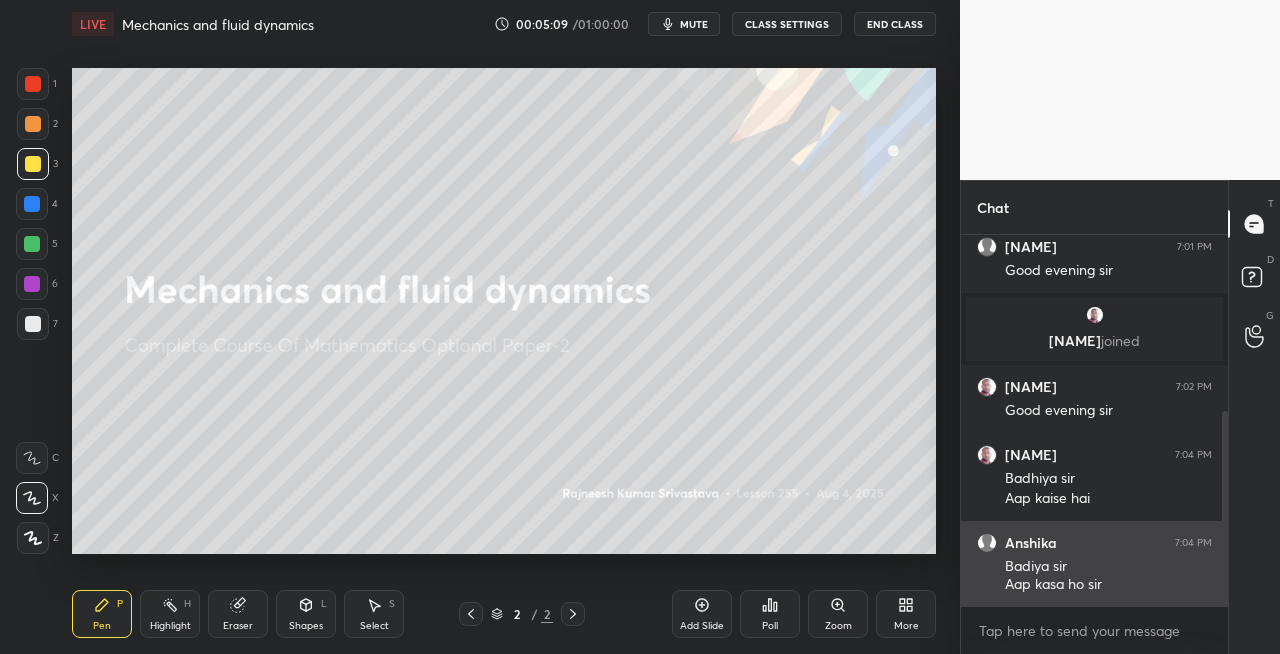 scroll, scrollTop: 402, scrollLeft: 0, axis: vertical 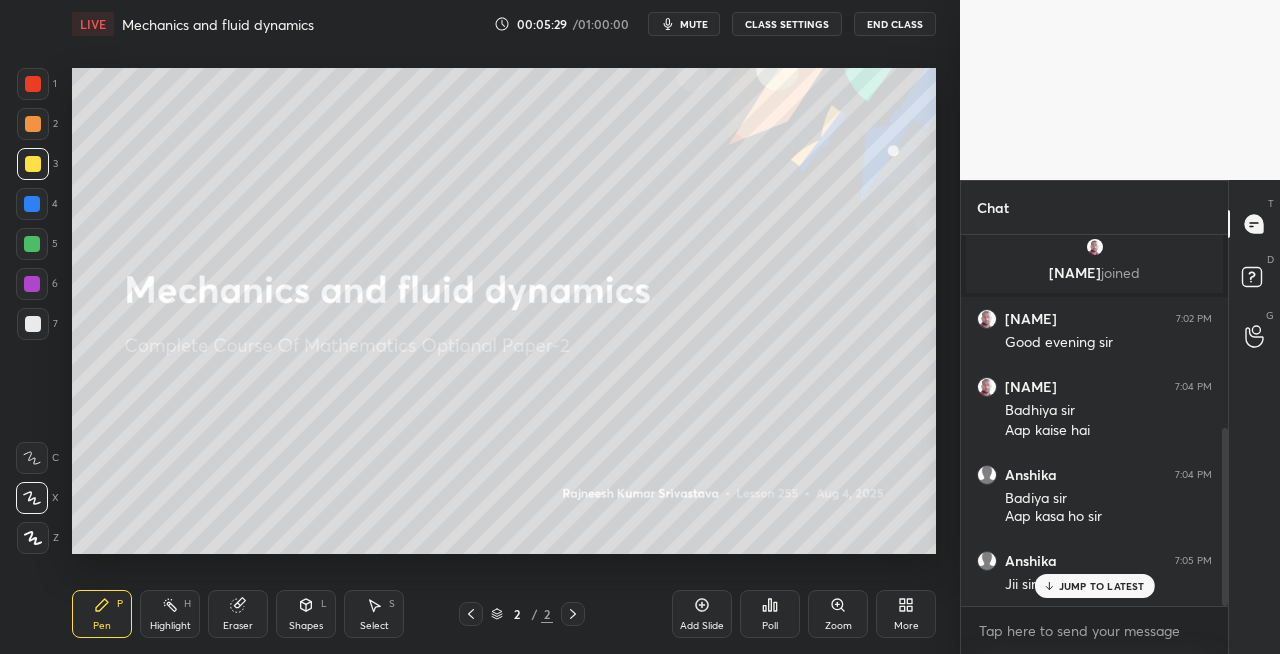 click on "Shapes L" at bounding box center (306, 614) 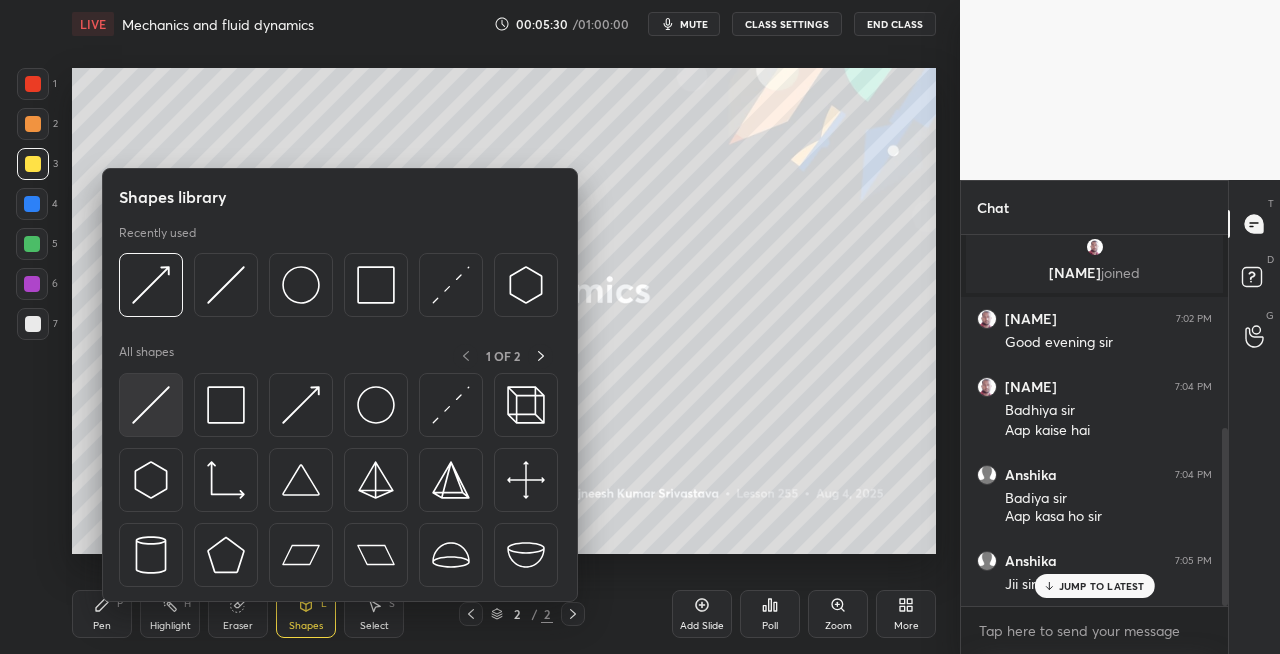 click at bounding box center [151, 405] 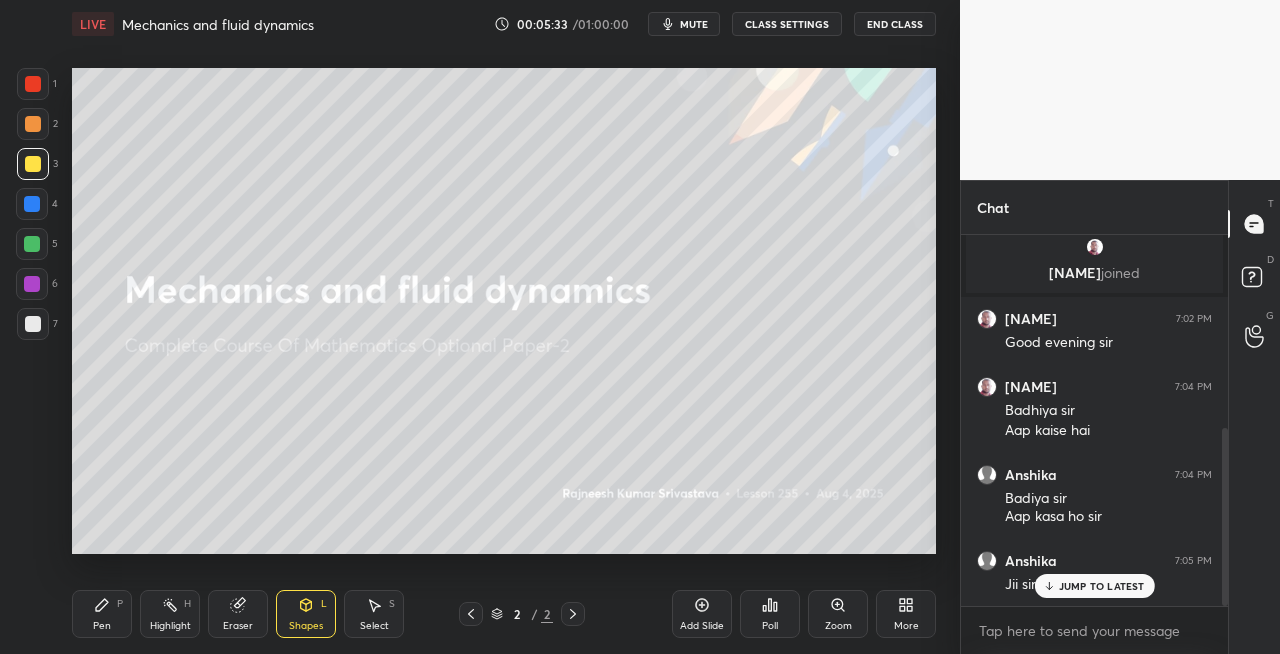 click on "Pen P" at bounding box center [102, 614] 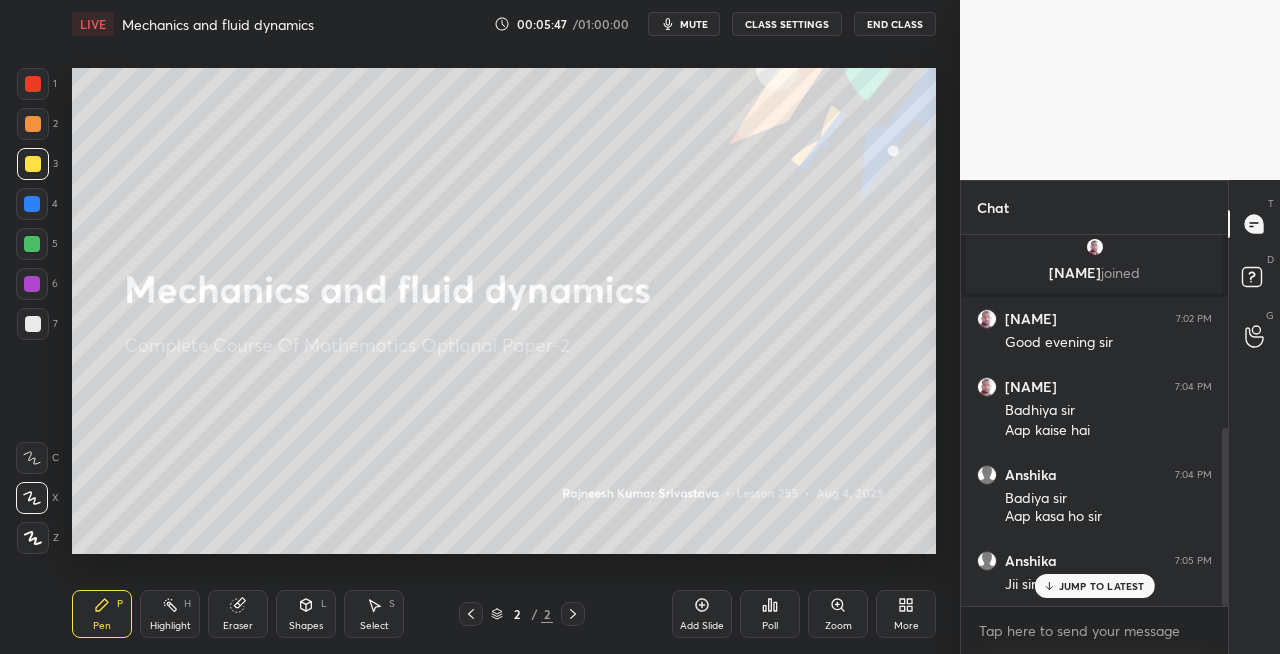 click on "Shapes L" at bounding box center (306, 614) 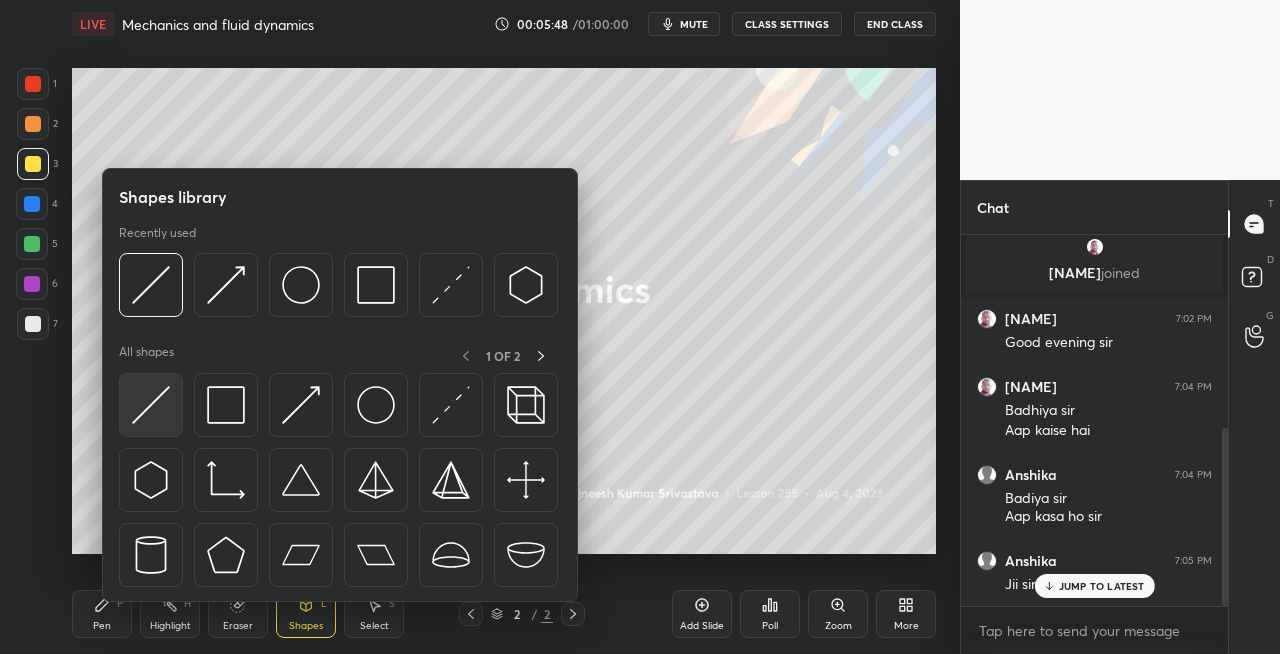 click at bounding box center [151, 405] 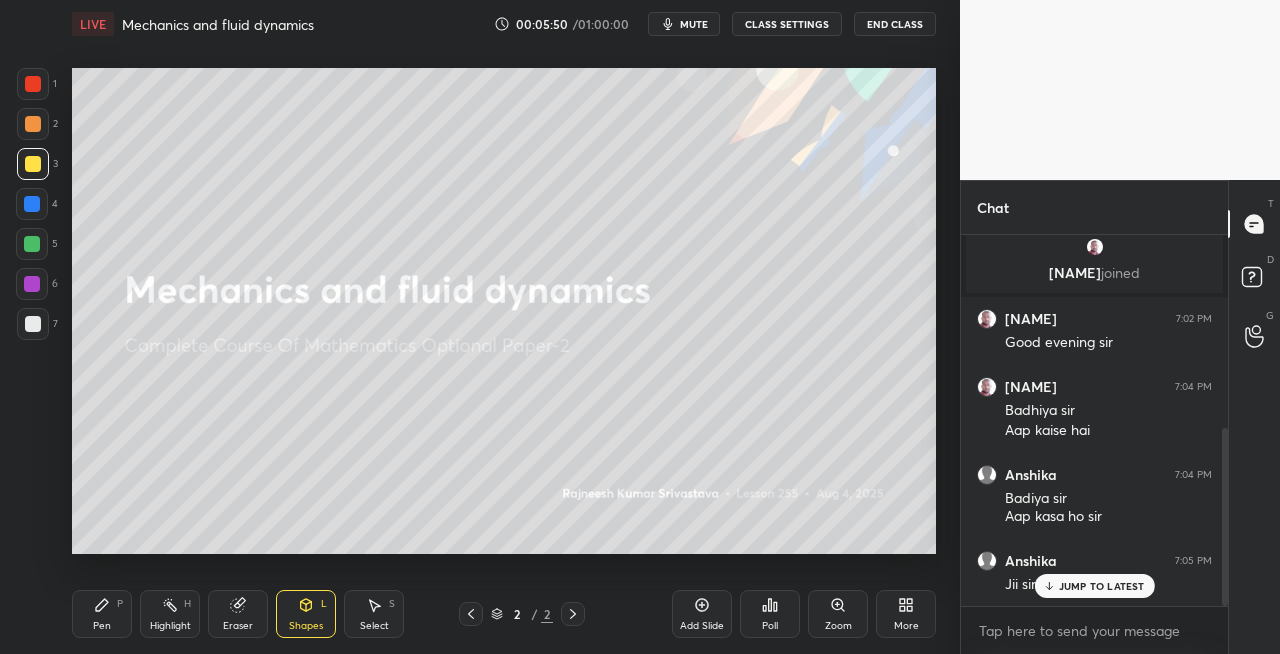 click on "Pen P" at bounding box center (102, 614) 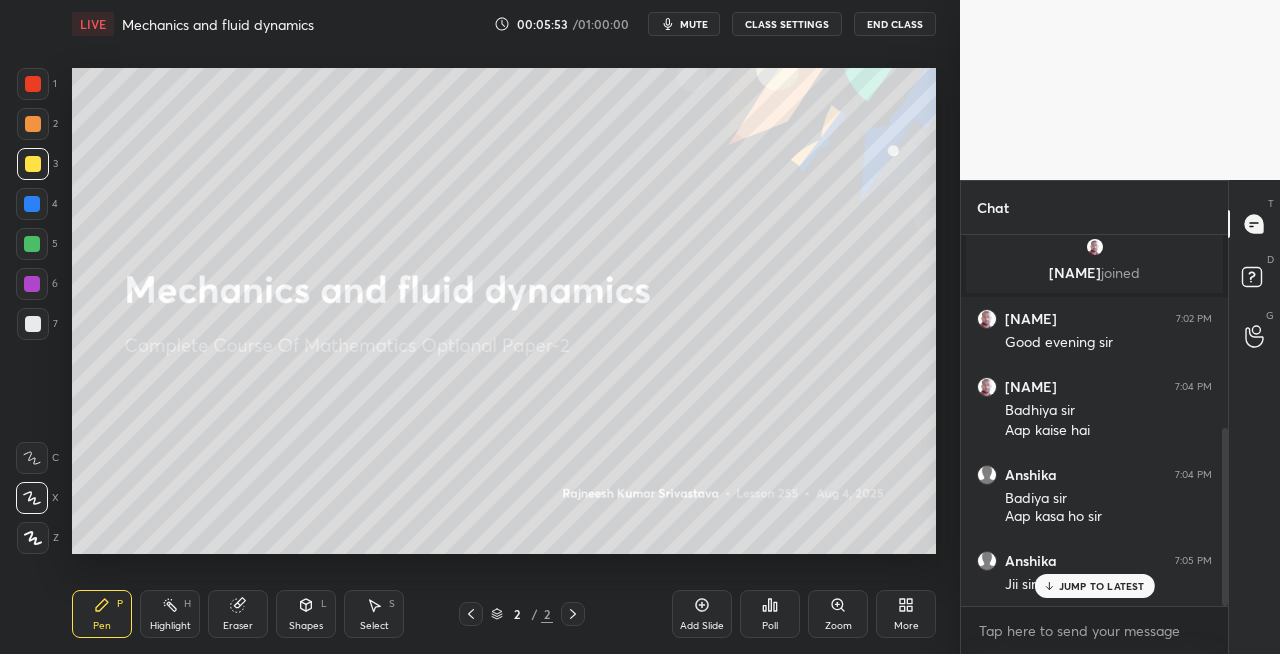click on "Eraser" at bounding box center (238, 614) 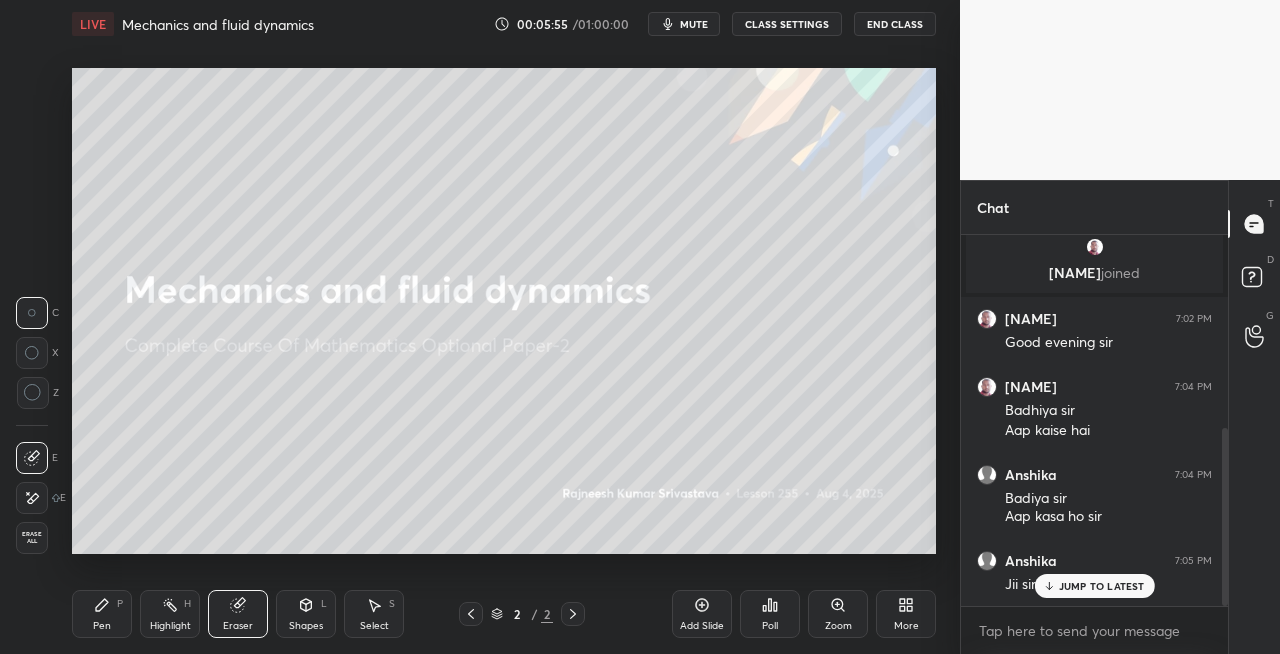 click 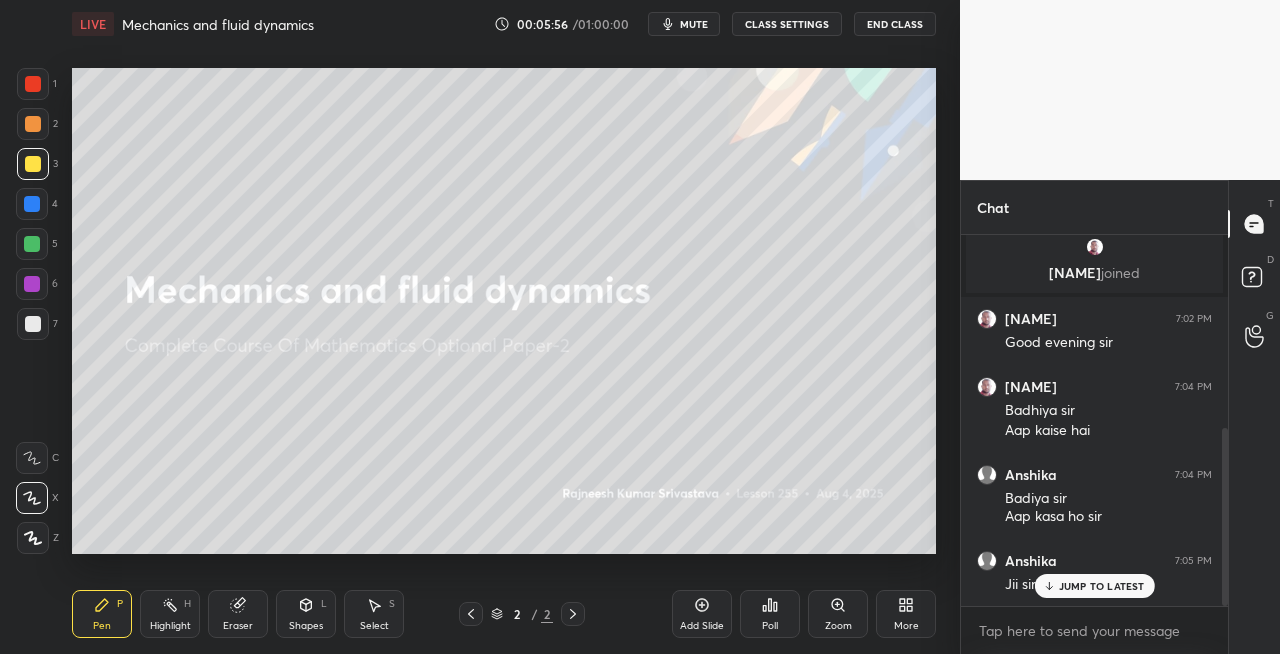 click at bounding box center (33, 324) 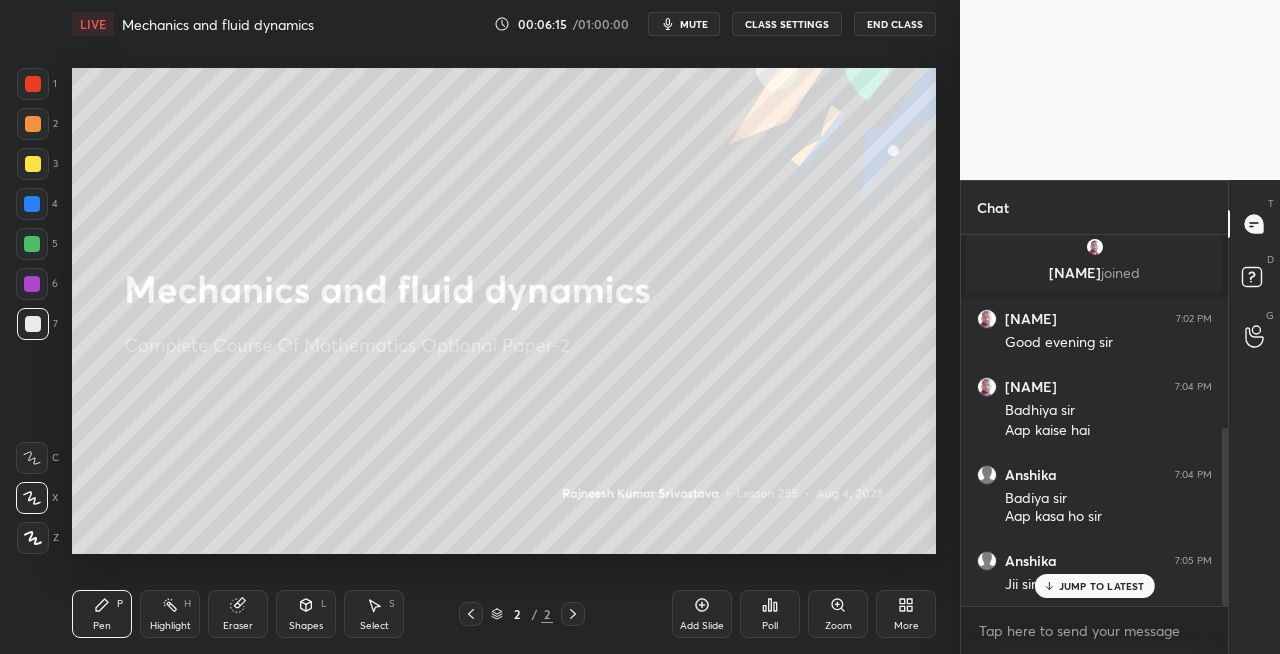 click on "Eraser" at bounding box center (238, 614) 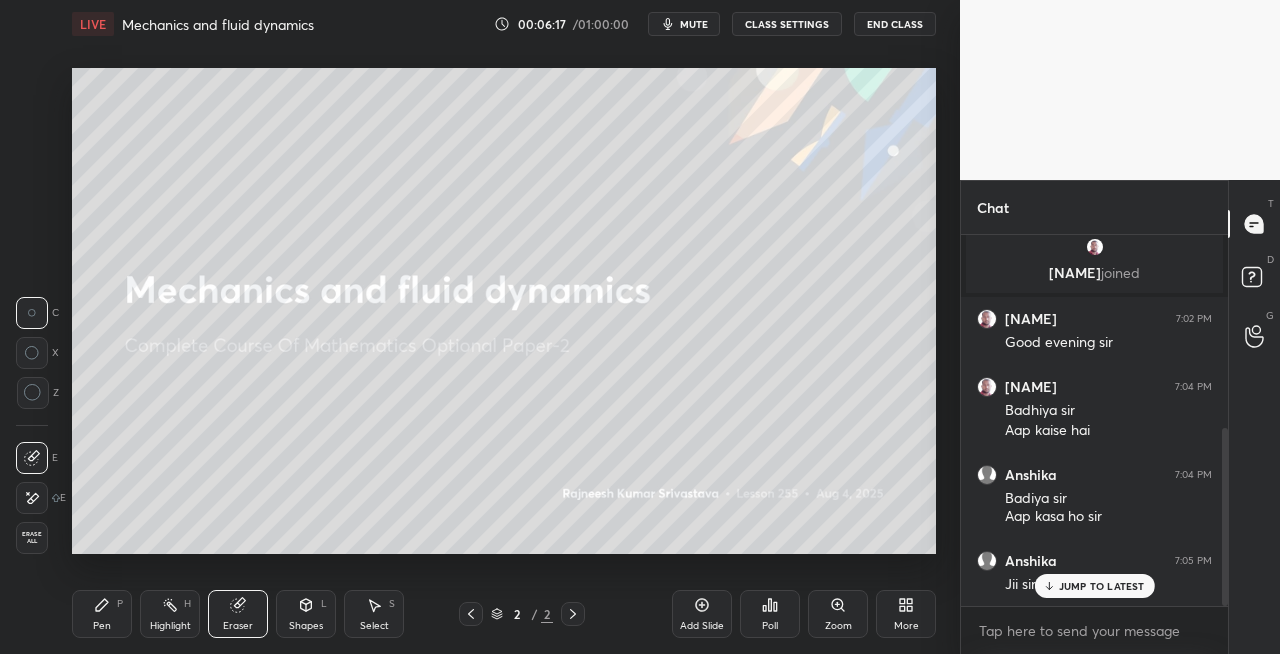 click on "Pen P Highlight H Eraser Shapes L Select S" at bounding box center [222, 614] 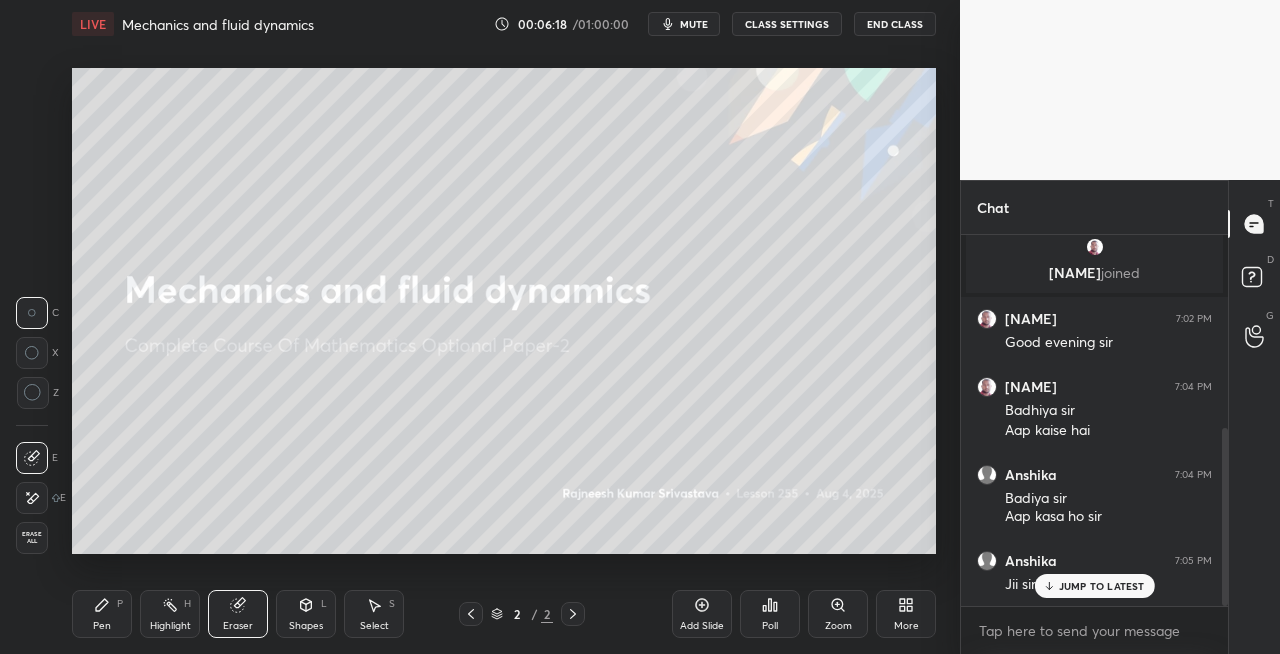click on "Pen P" at bounding box center (102, 614) 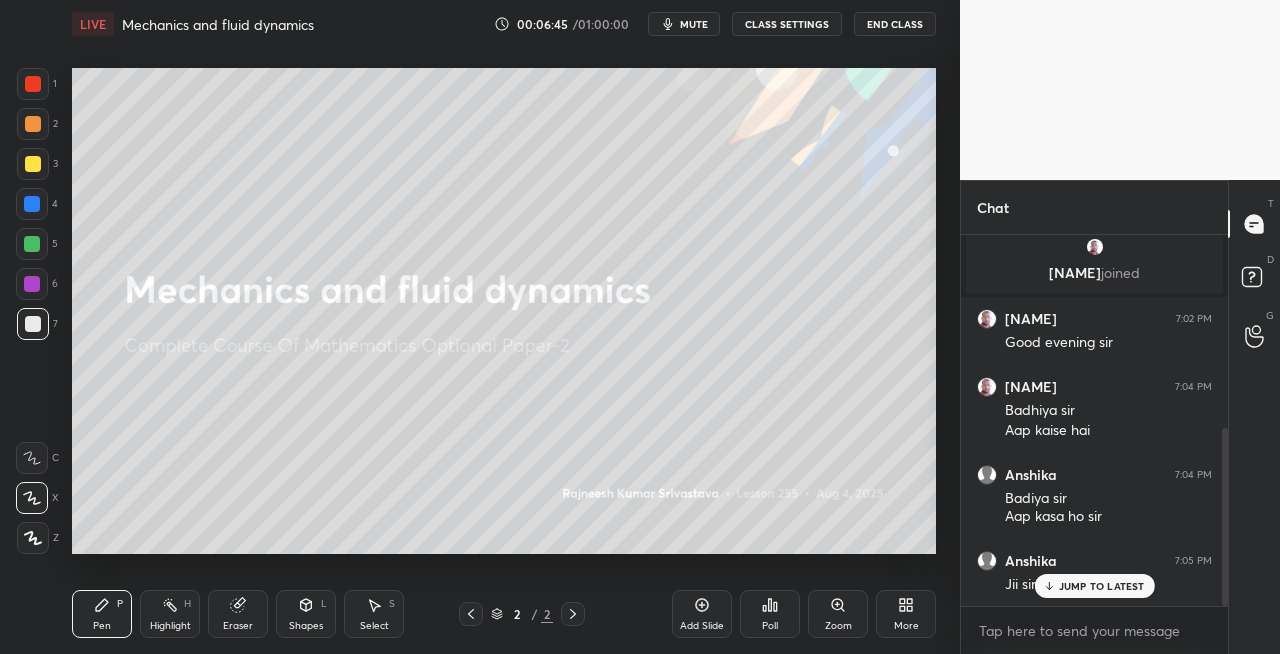 click on "Eraser" at bounding box center (238, 614) 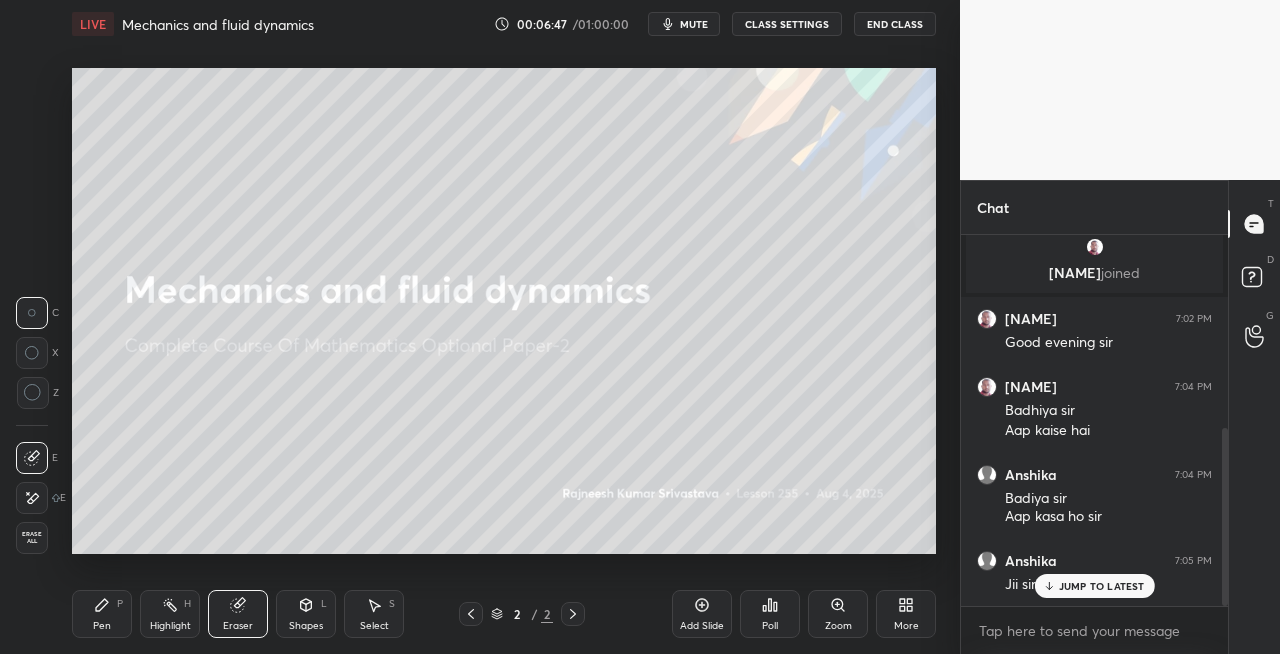 click on "Pen P" at bounding box center (102, 614) 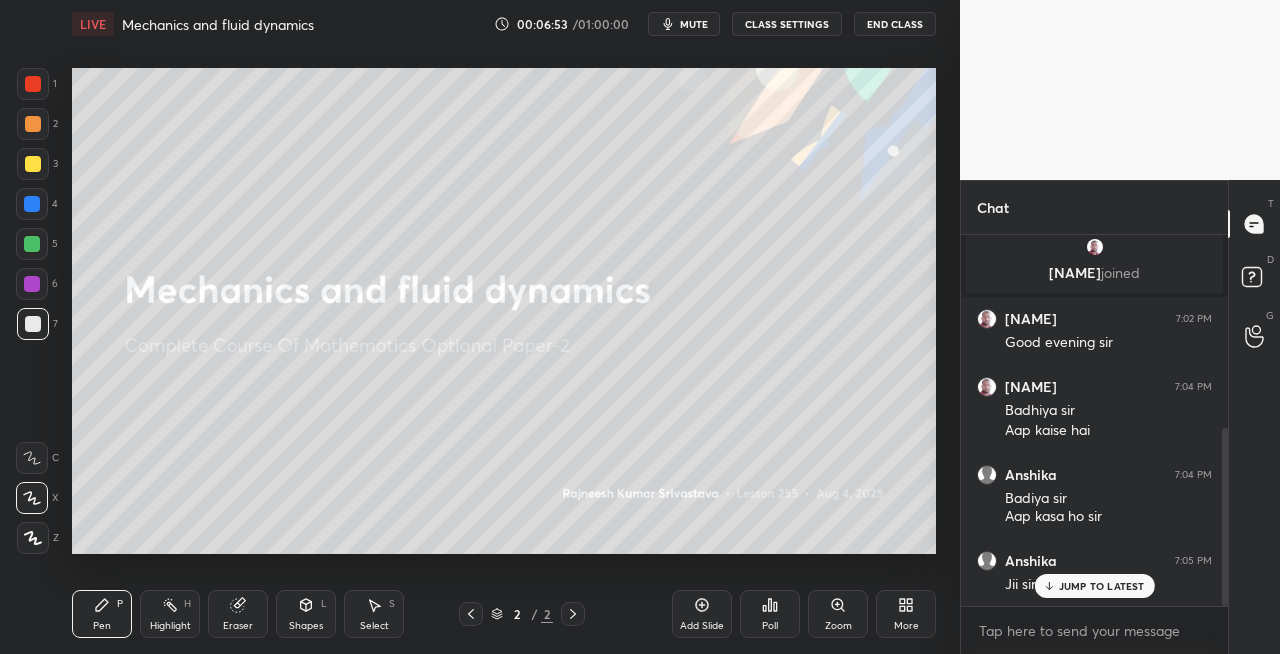 click on "Eraser" at bounding box center (238, 614) 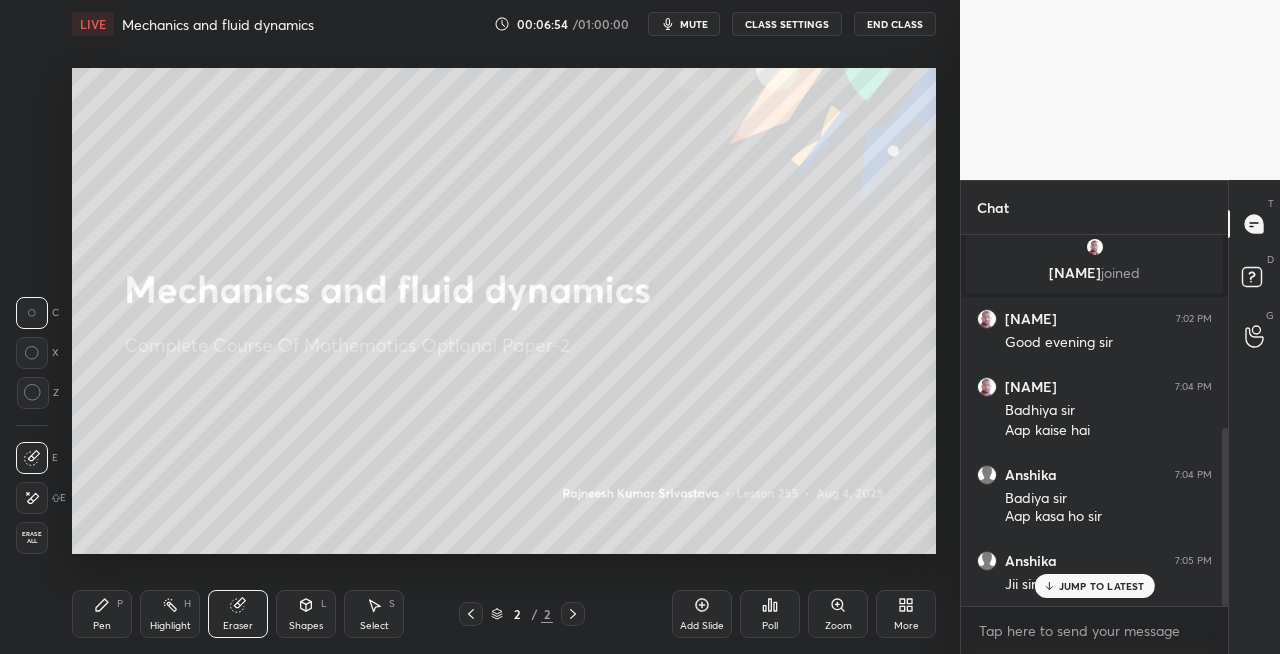 click on "Pen P" at bounding box center [102, 614] 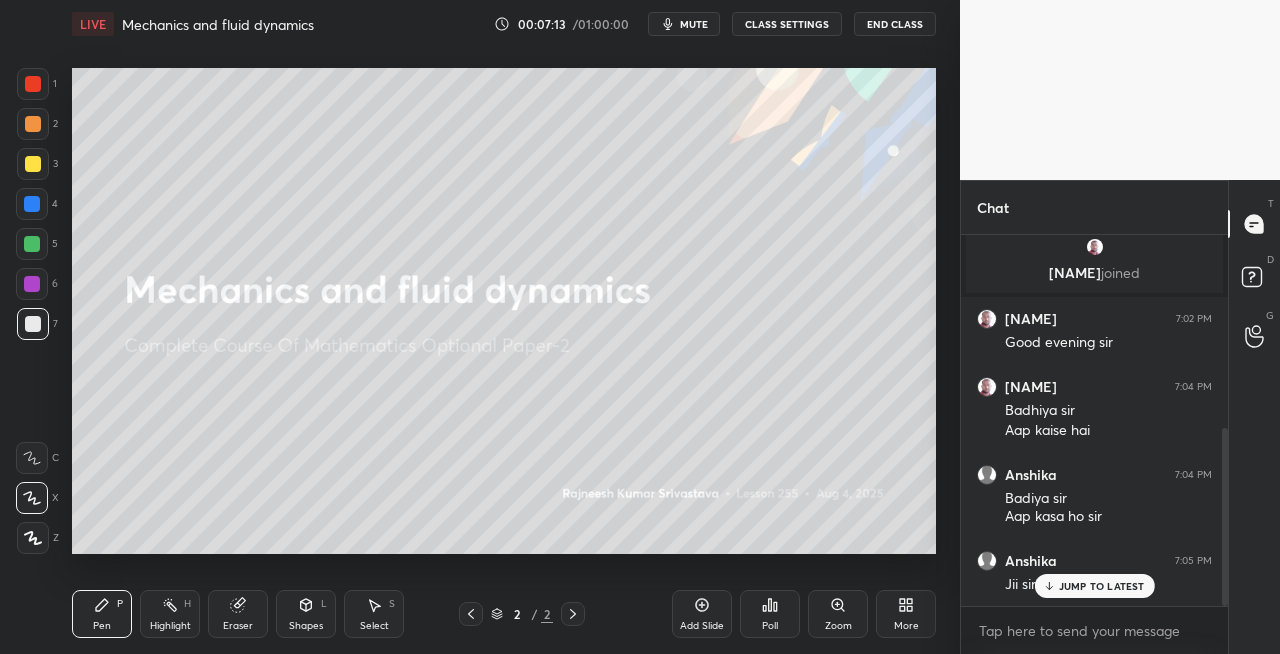 click 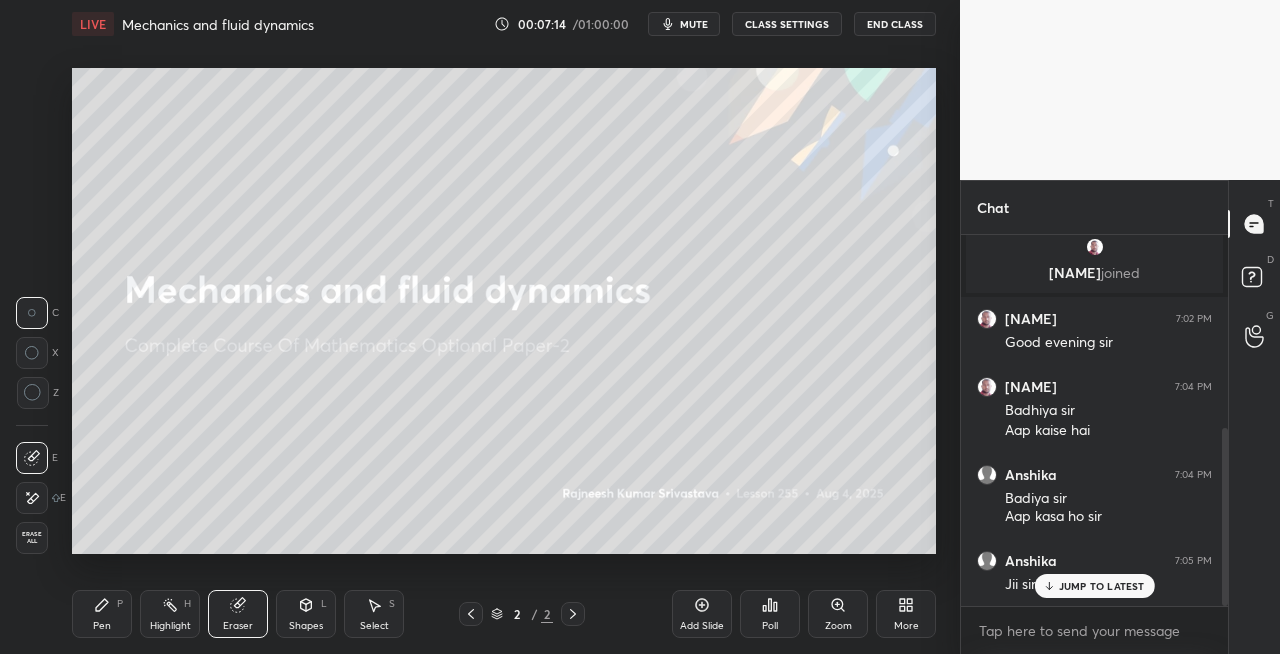 click on "Pen P" at bounding box center (102, 614) 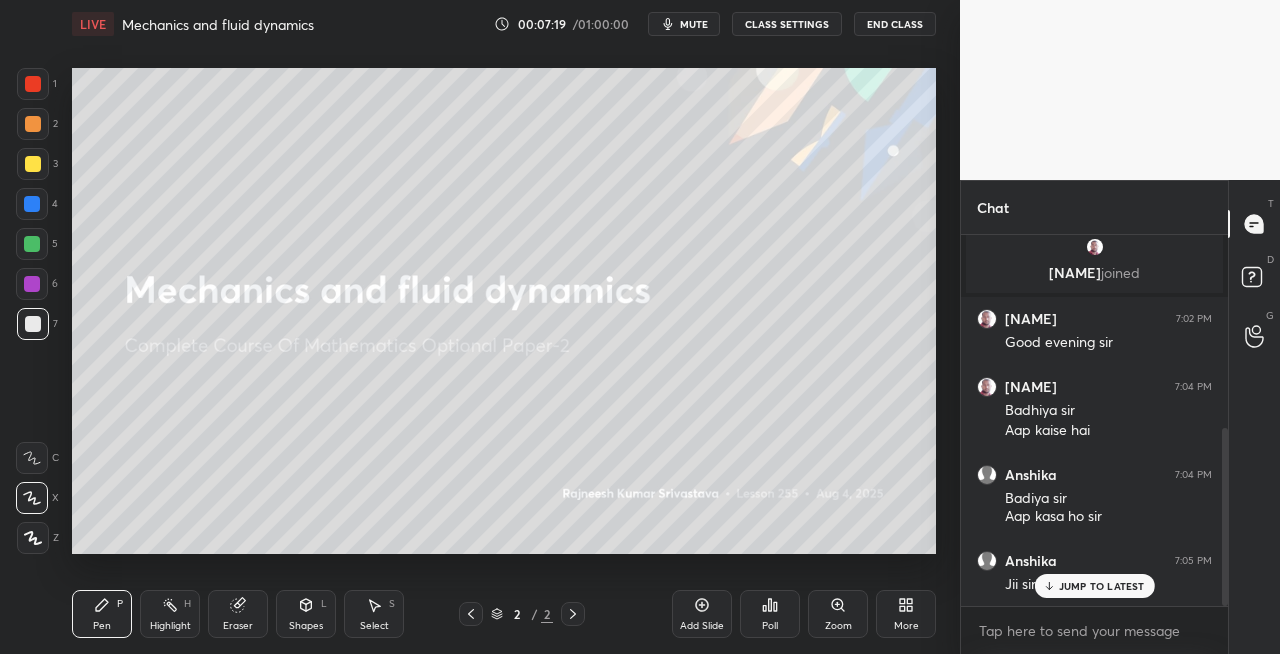 click on "Shapes L" at bounding box center [306, 614] 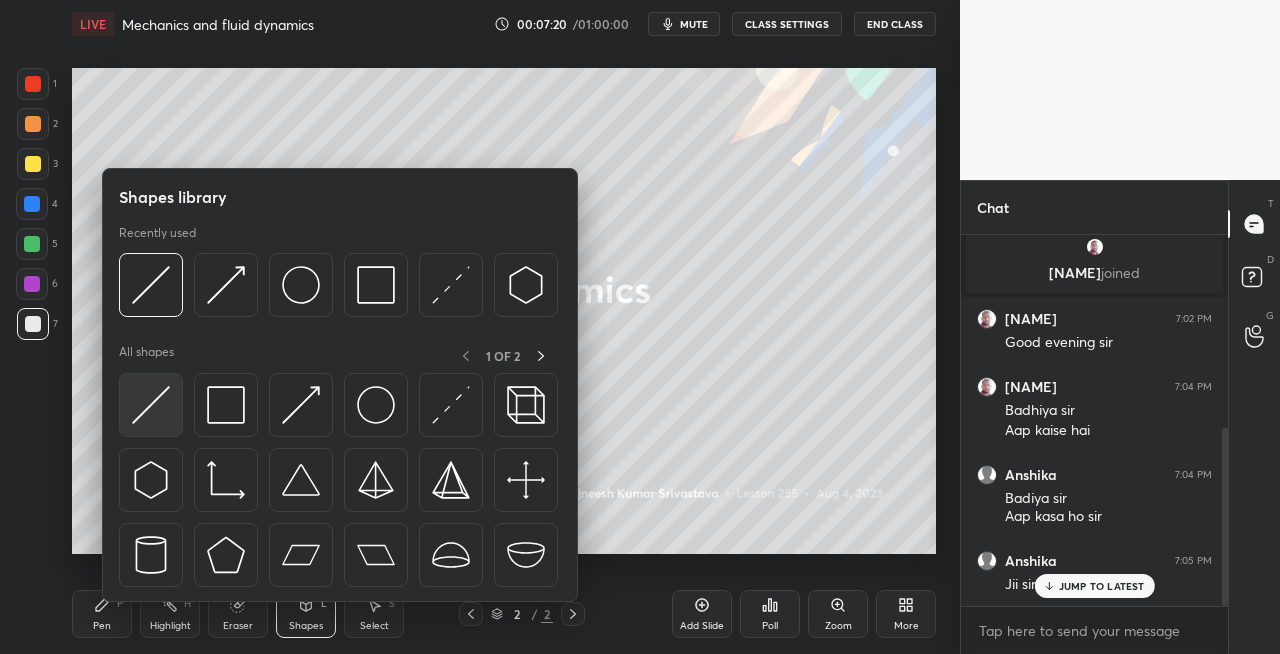 click at bounding box center (151, 405) 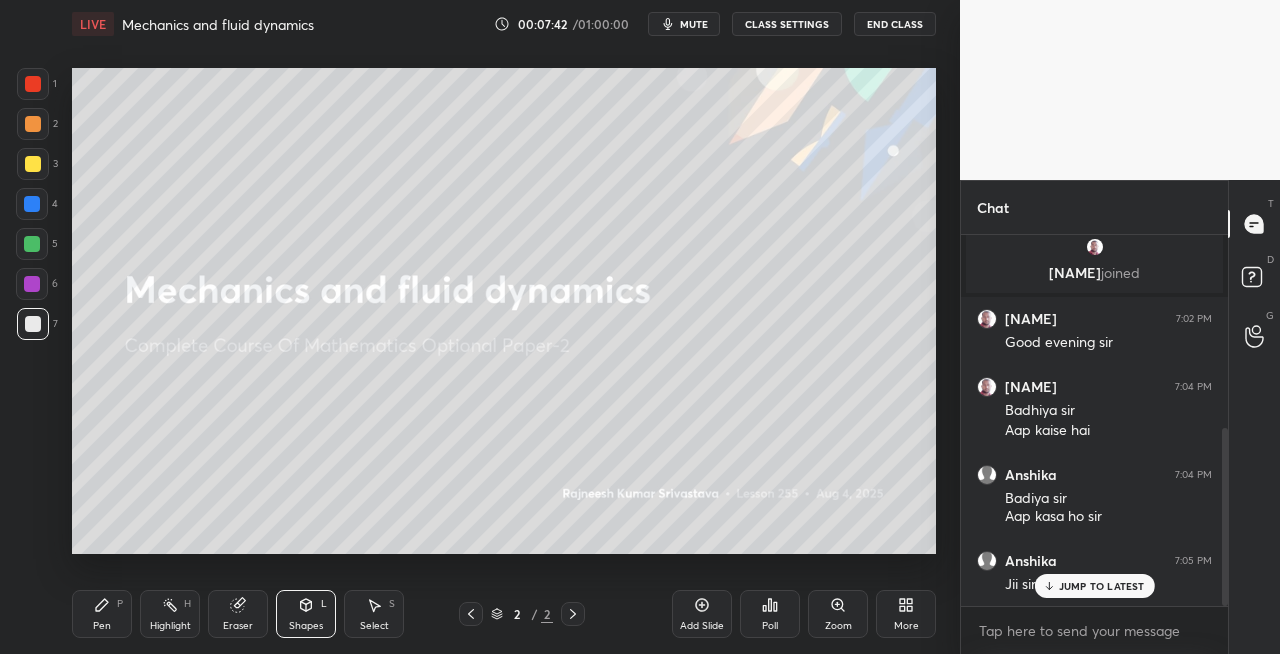 scroll, scrollTop: 470, scrollLeft: 0, axis: vertical 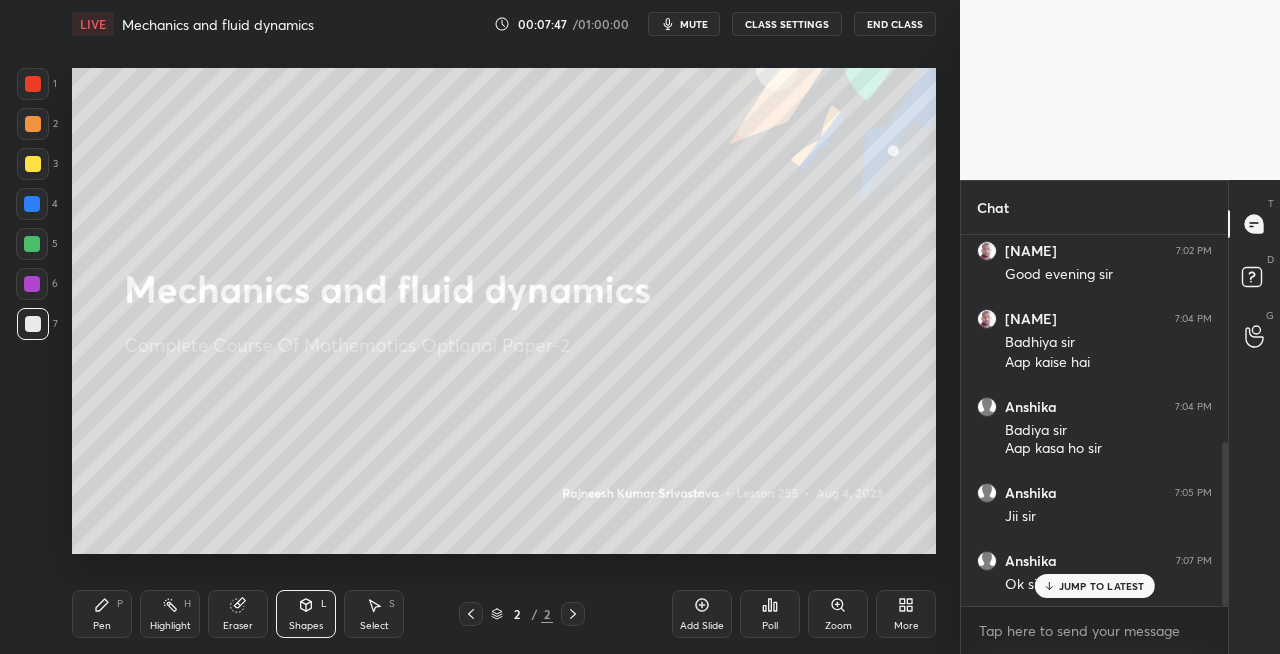 click on "Pen P" at bounding box center (102, 614) 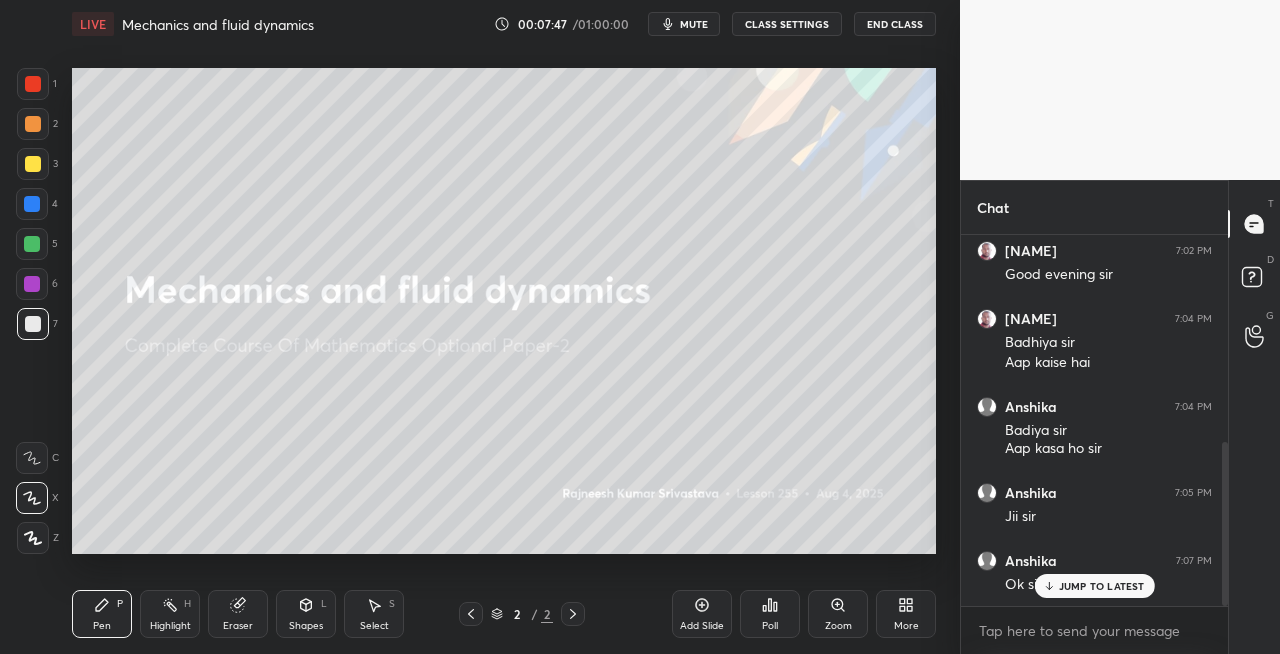 click at bounding box center (33, 164) 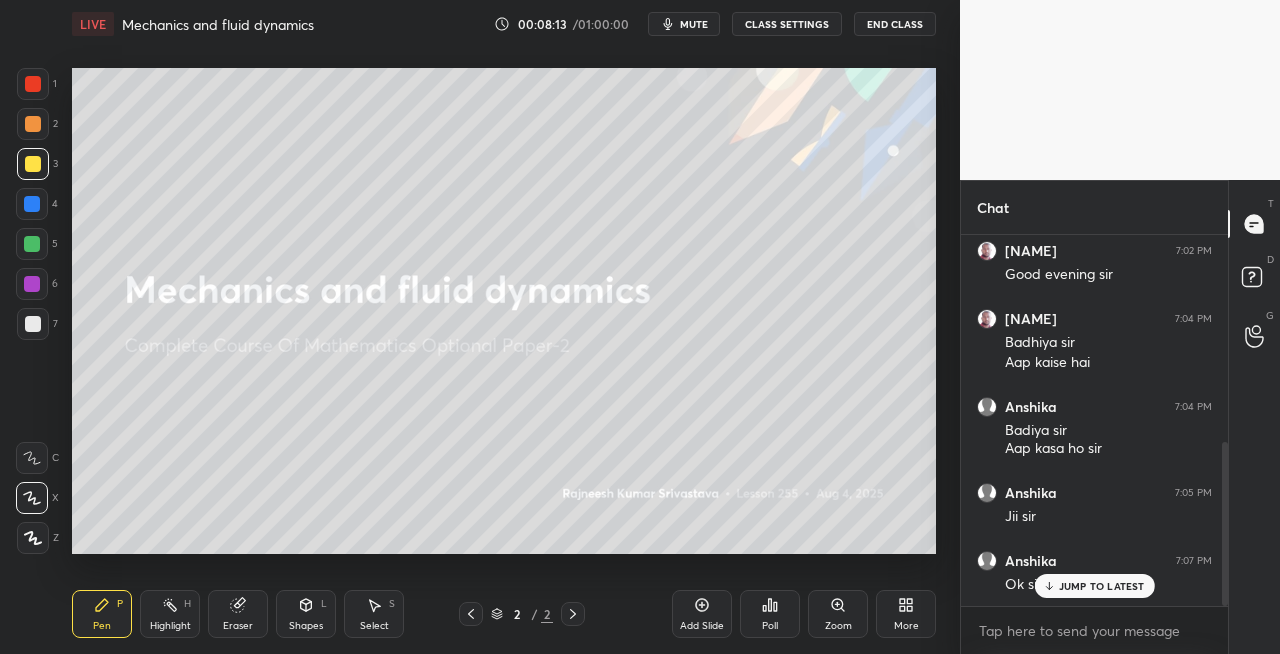 click on "Eraser" at bounding box center [238, 614] 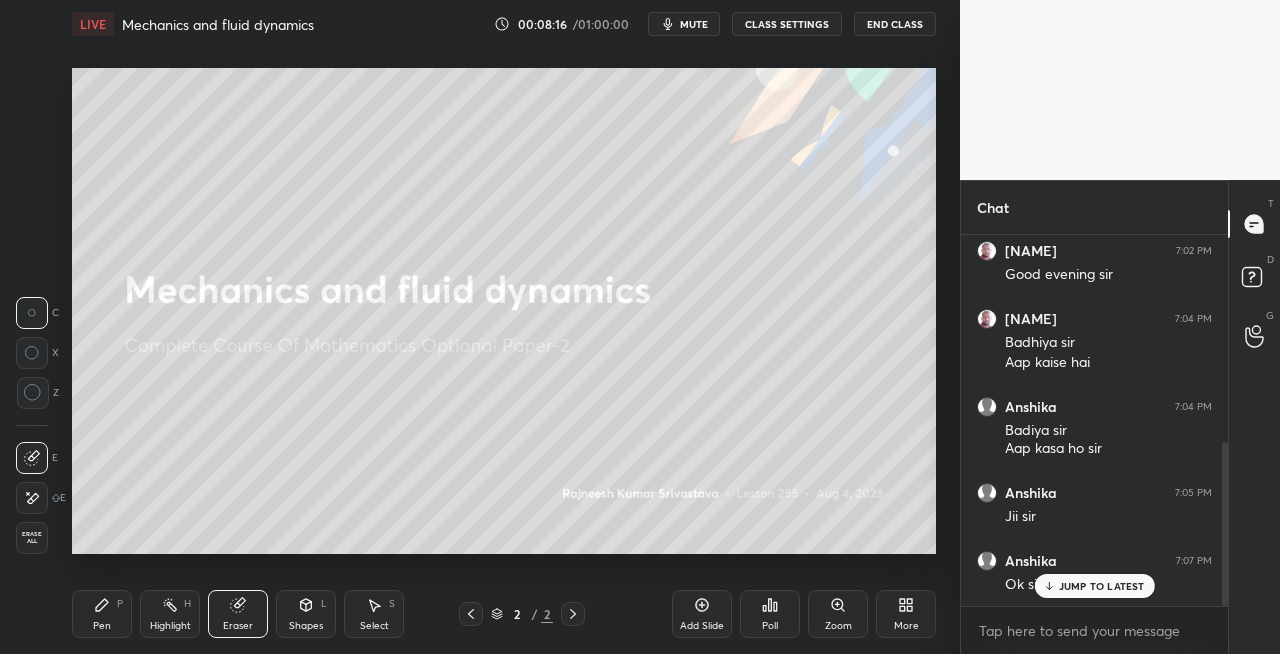 click on "Pen P" at bounding box center [102, 614] 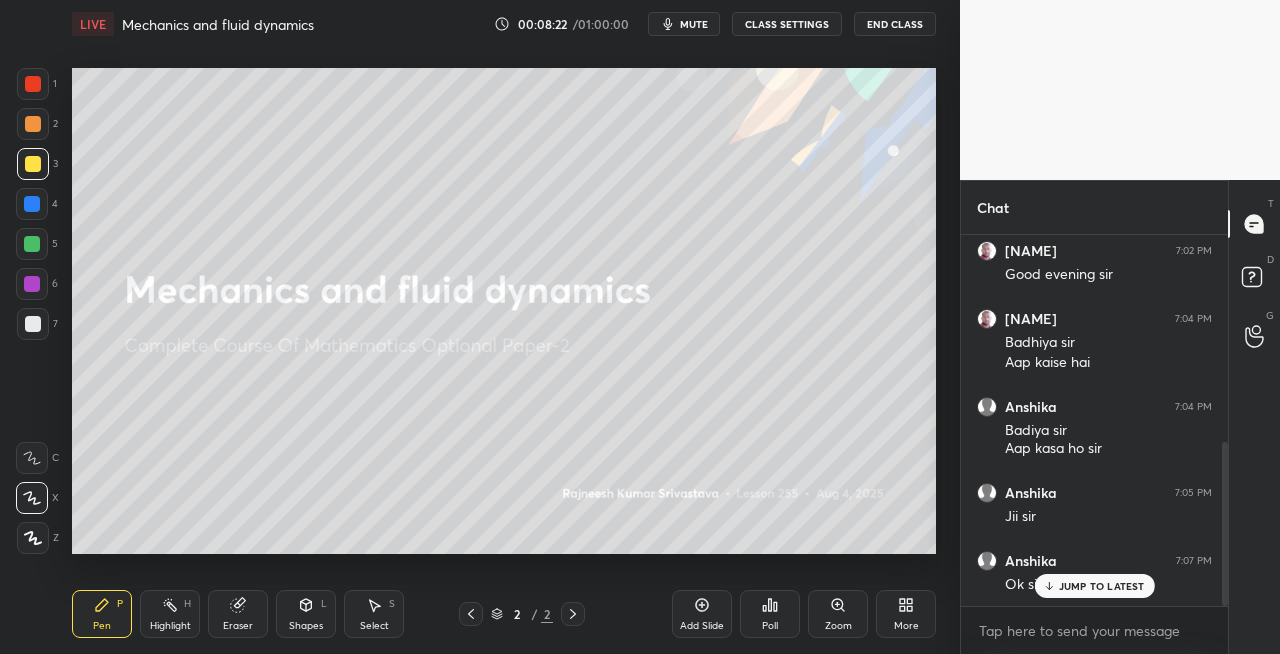click 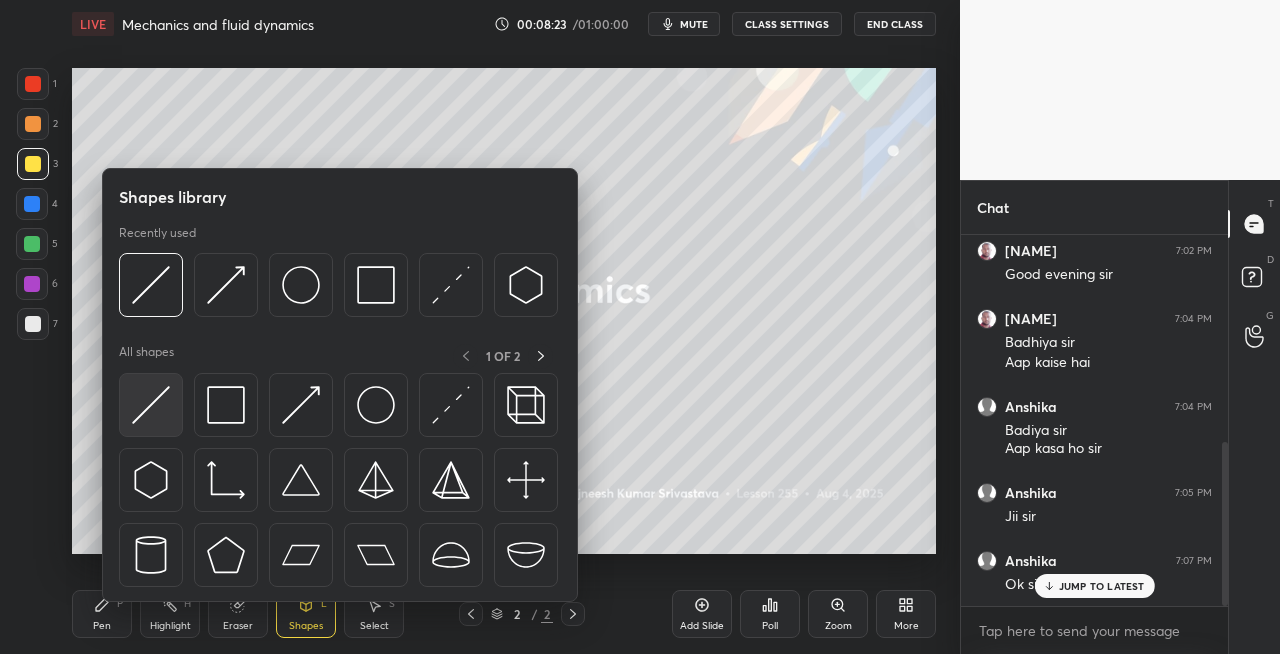 click at bounding box center [151, 405] 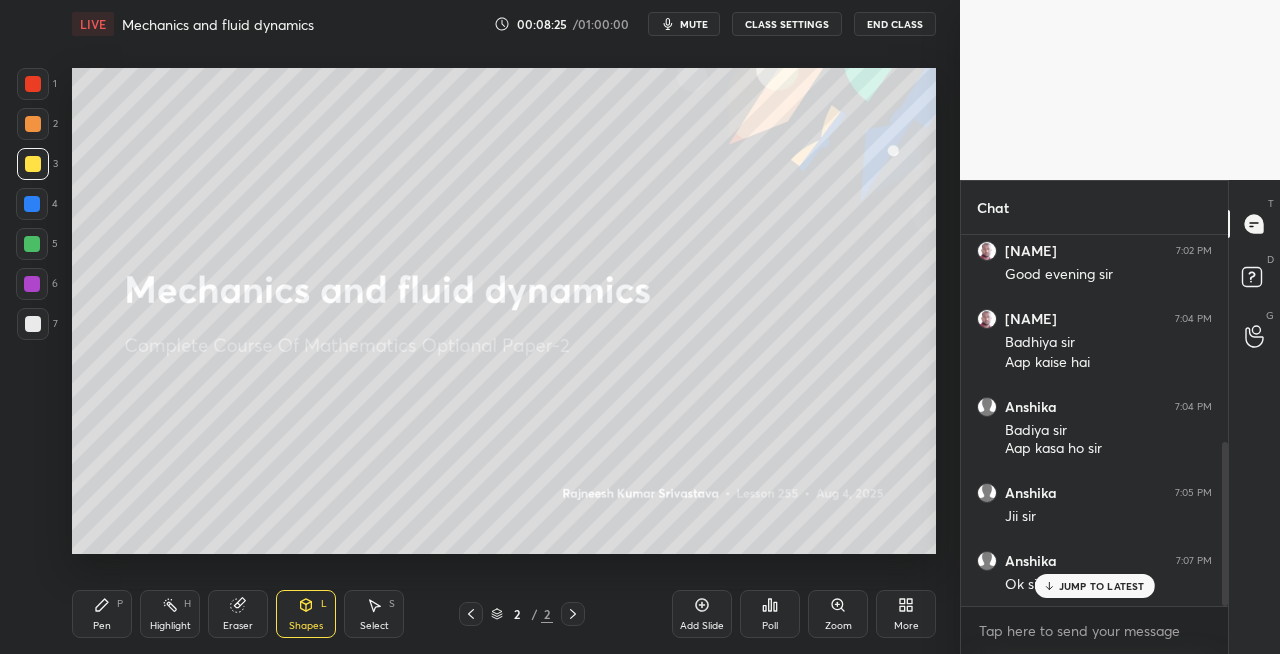 click on "Pen P" at bounding box center [102, 614] 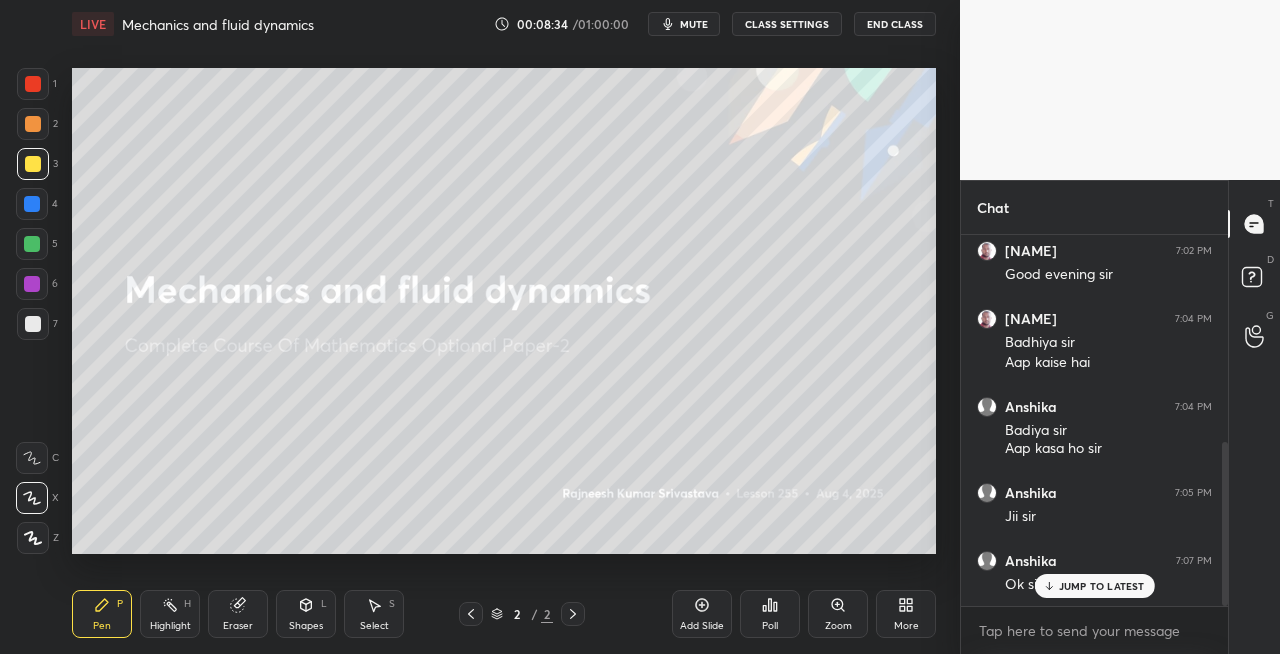 click at bounding box center (33, 324) 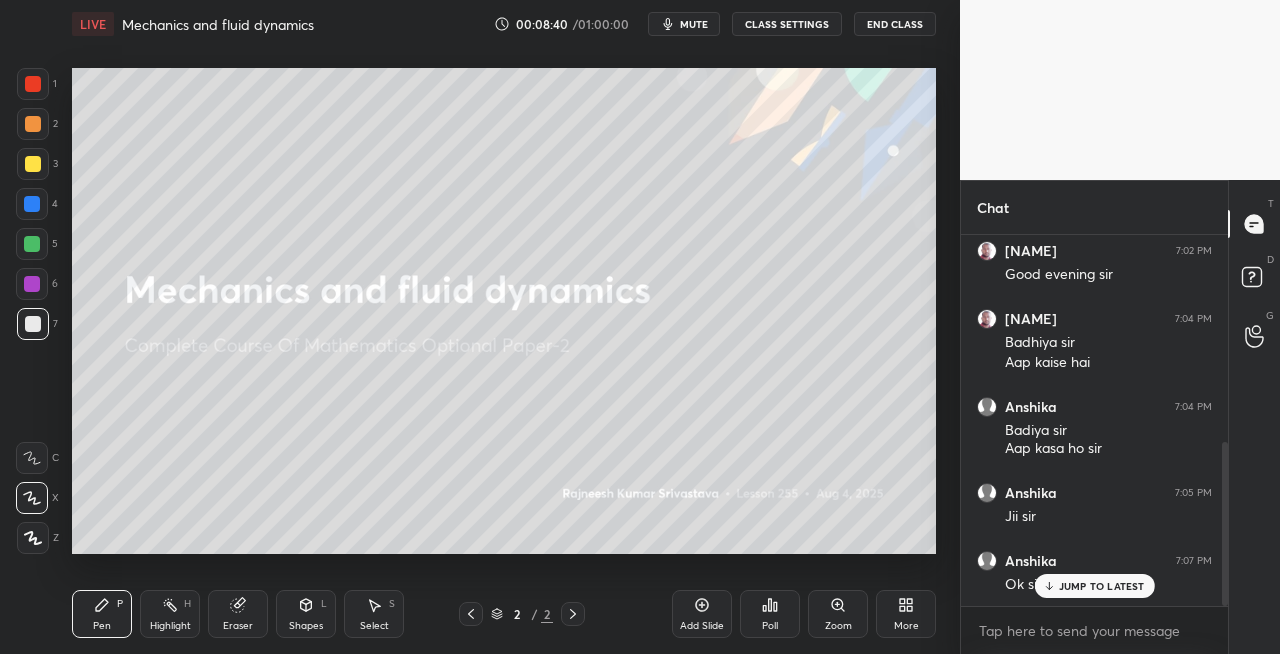 click 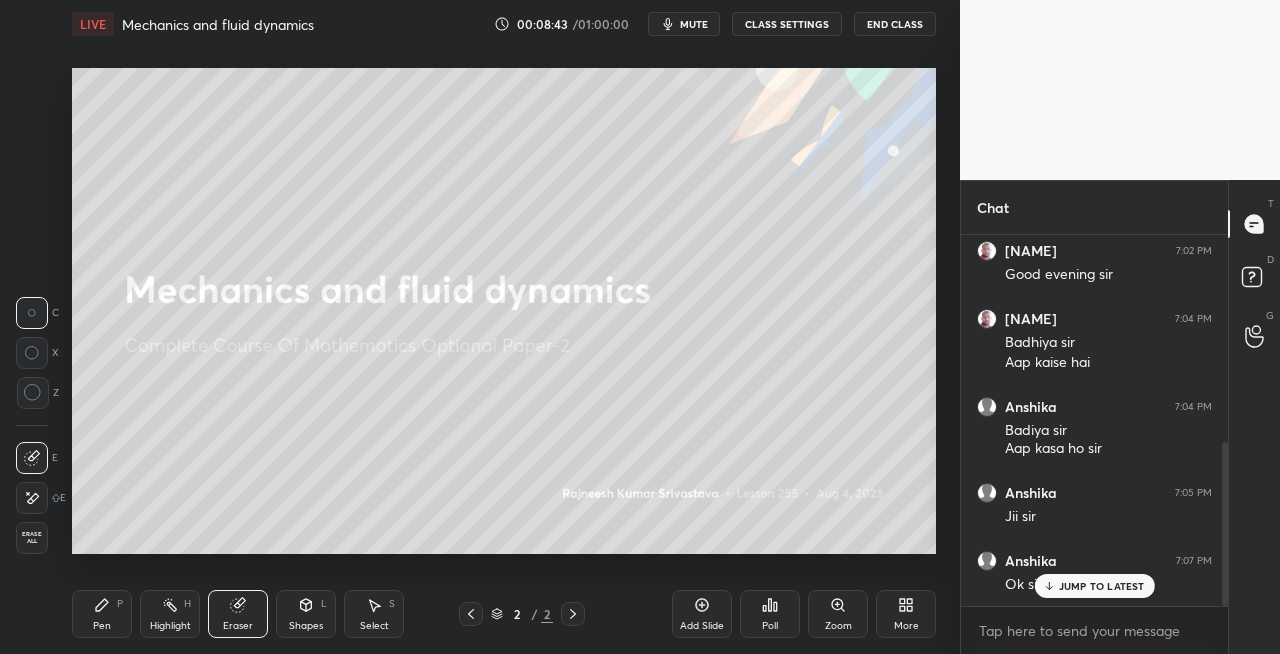 click on "Pen P" at bounding box center [102, 614] 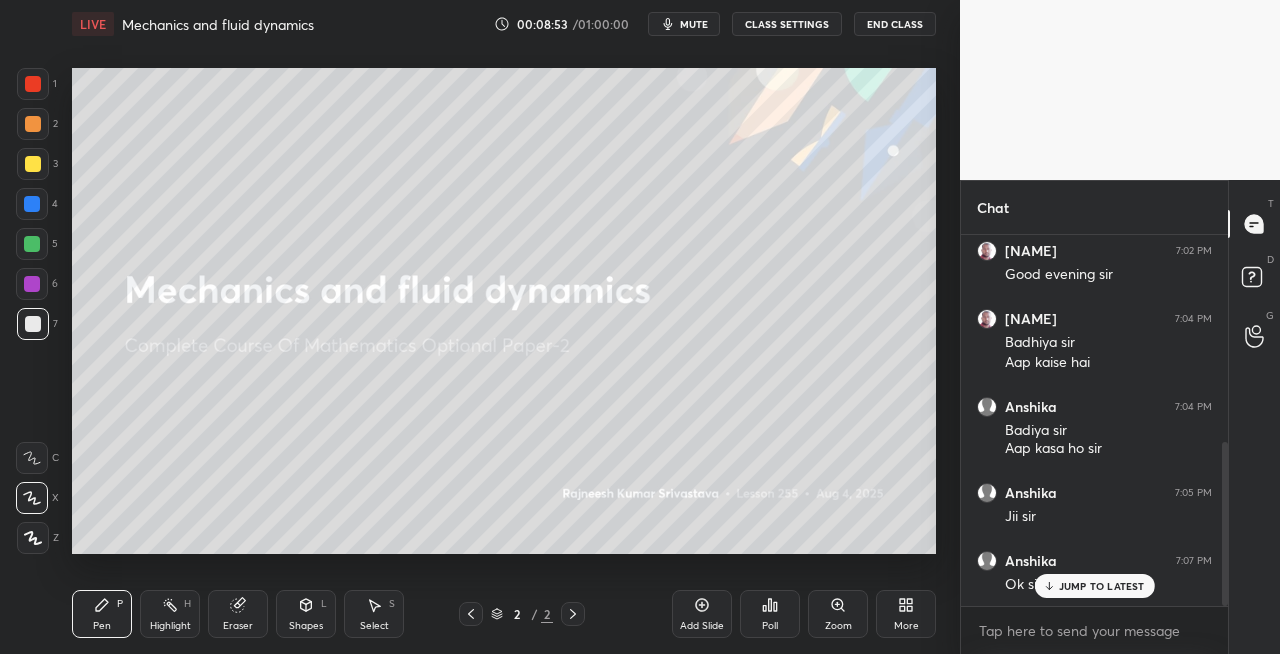 click on "Pen P Highlight H Eraser Shapes L Select S" at bounding box center (222, 614) 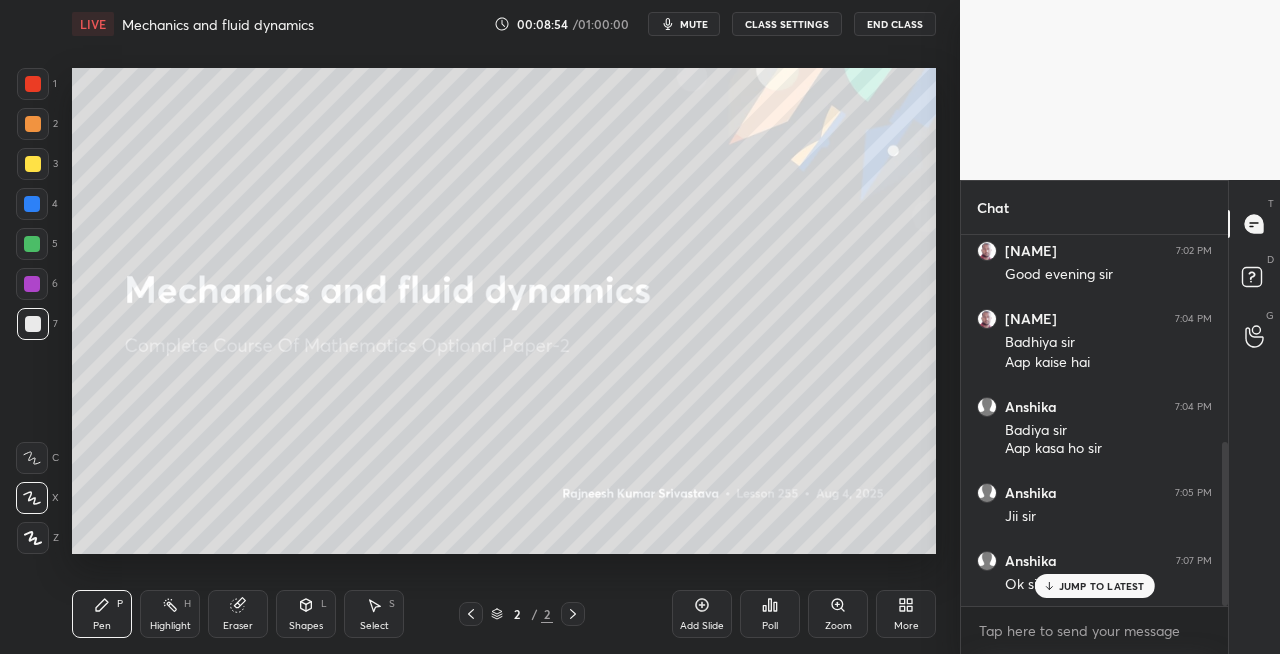 click on "Eraser" at bounding box center [238, 614] 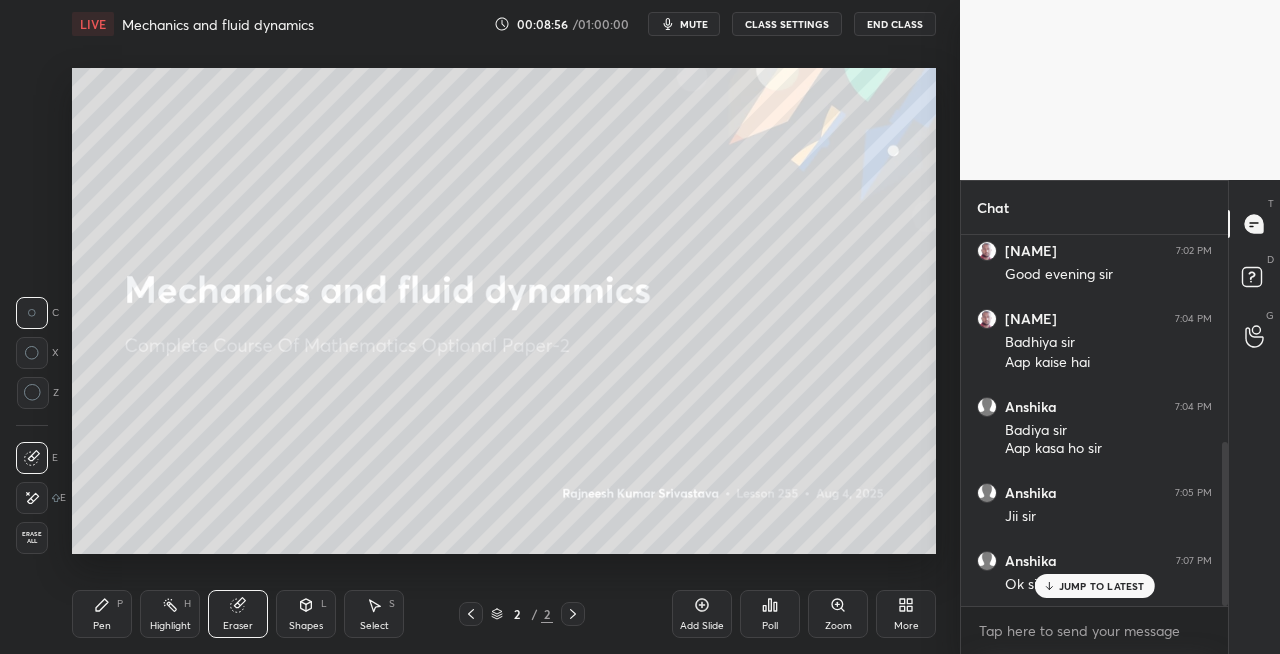 click on "P" at bounding box center (120, 604) 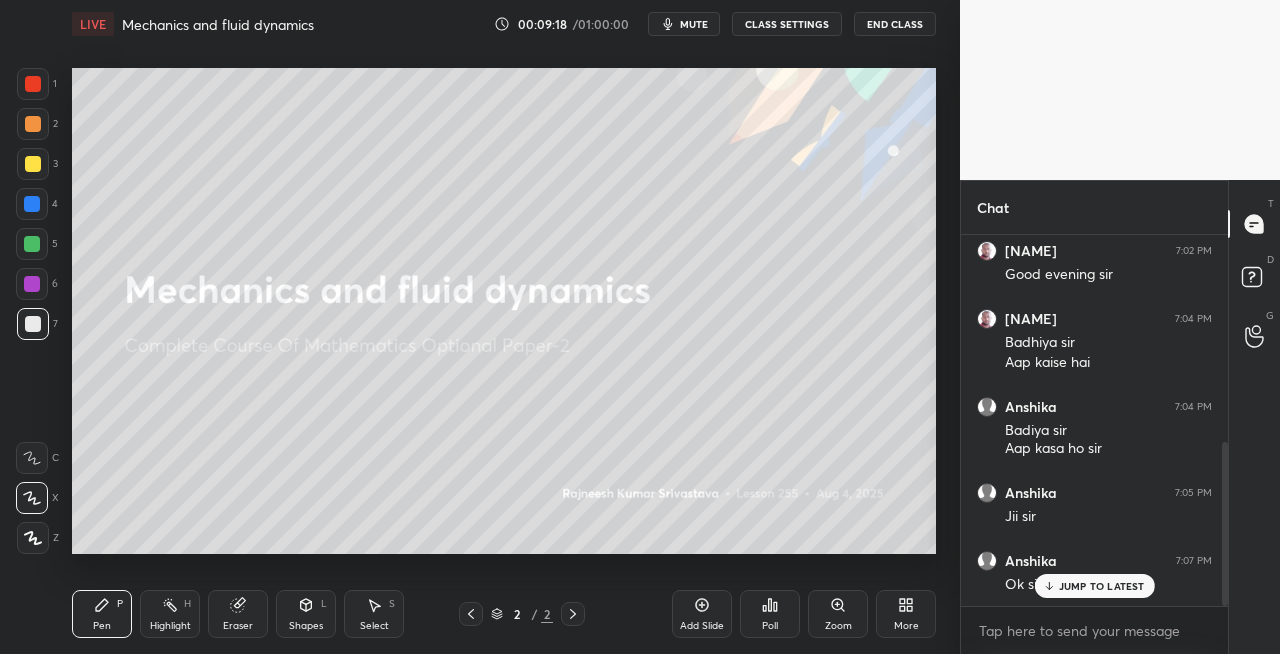 click on "Shapes L" at bounding box center [306, 614] 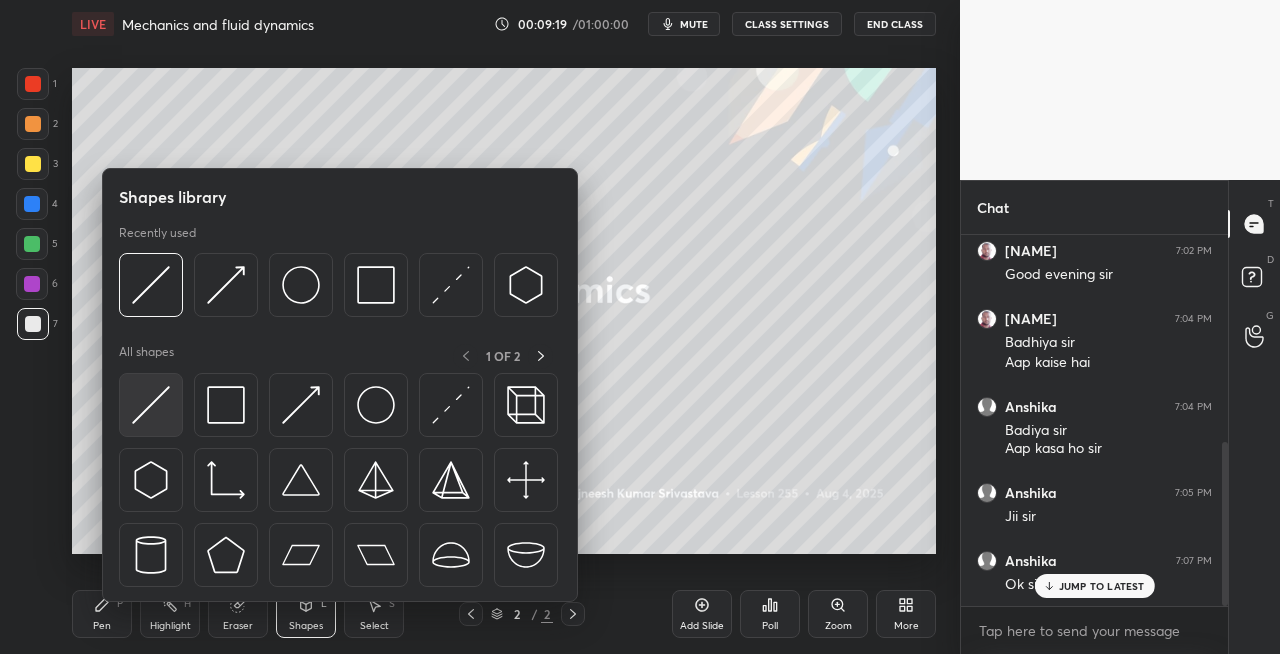 click at bounding box center (151, 405) 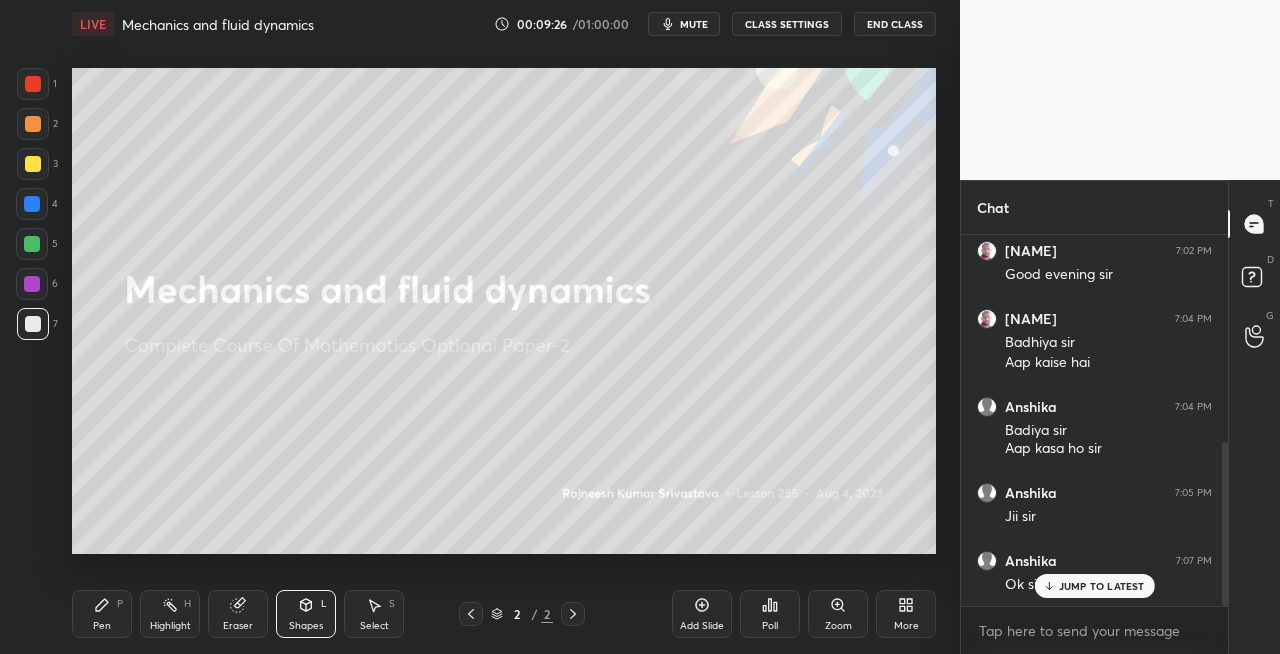 click at bounding box center (33, 164) 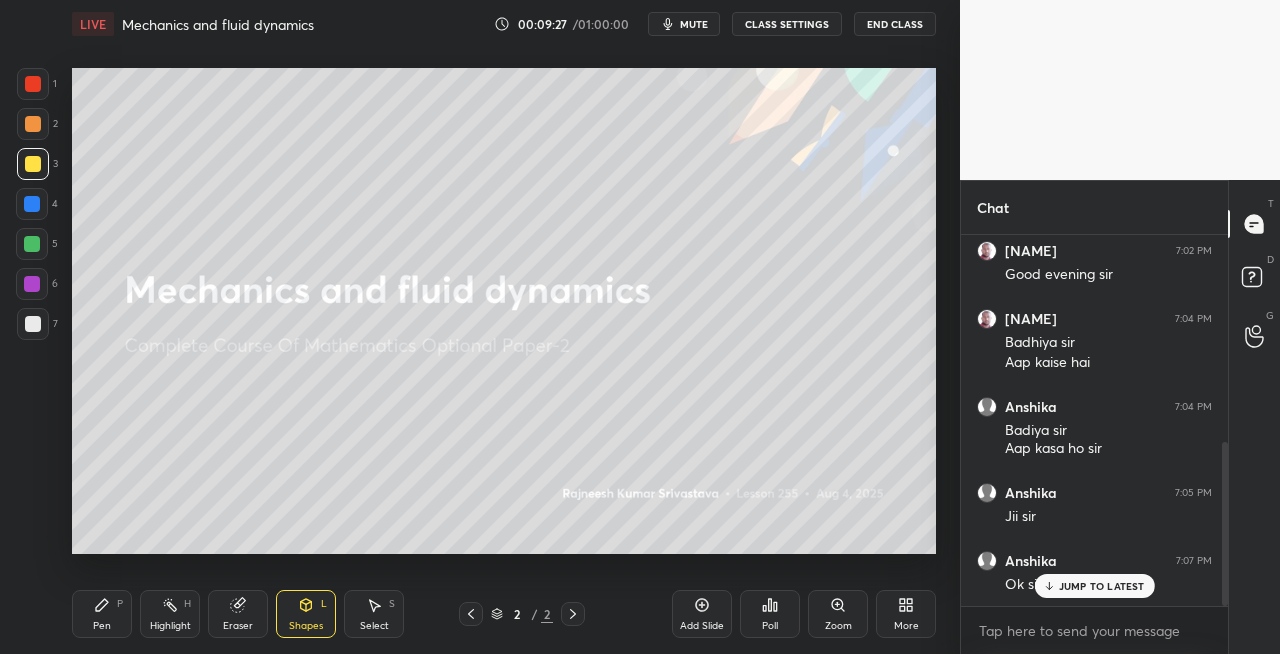 click 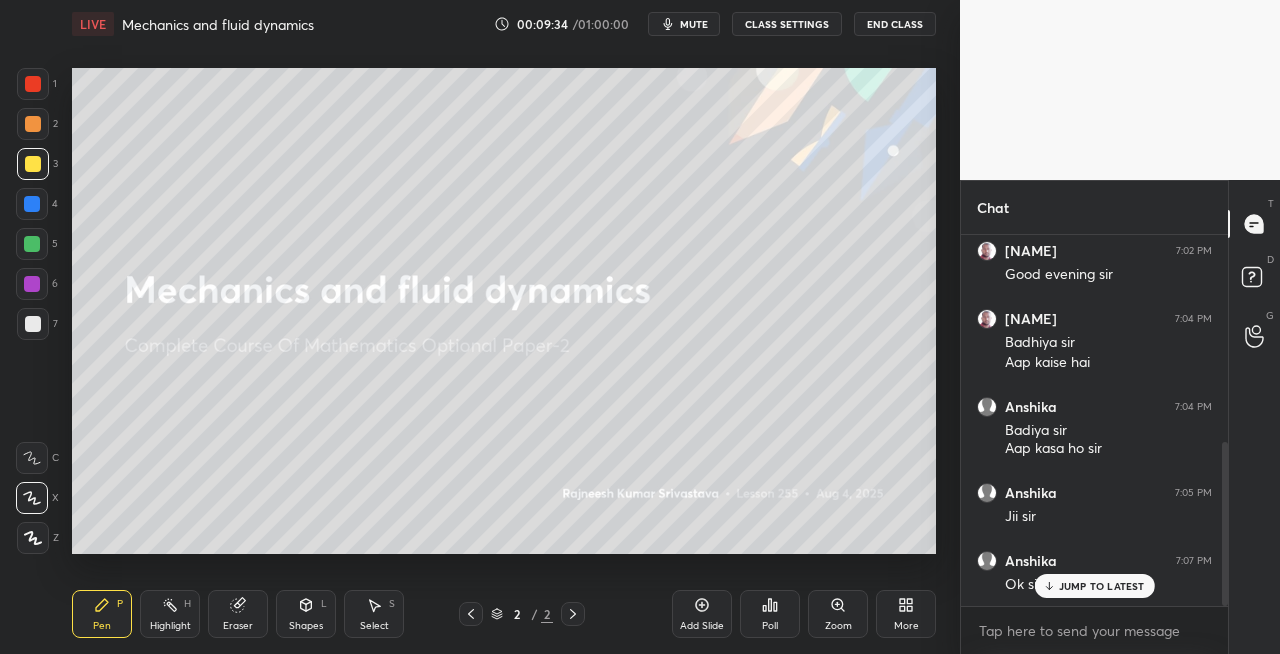 click 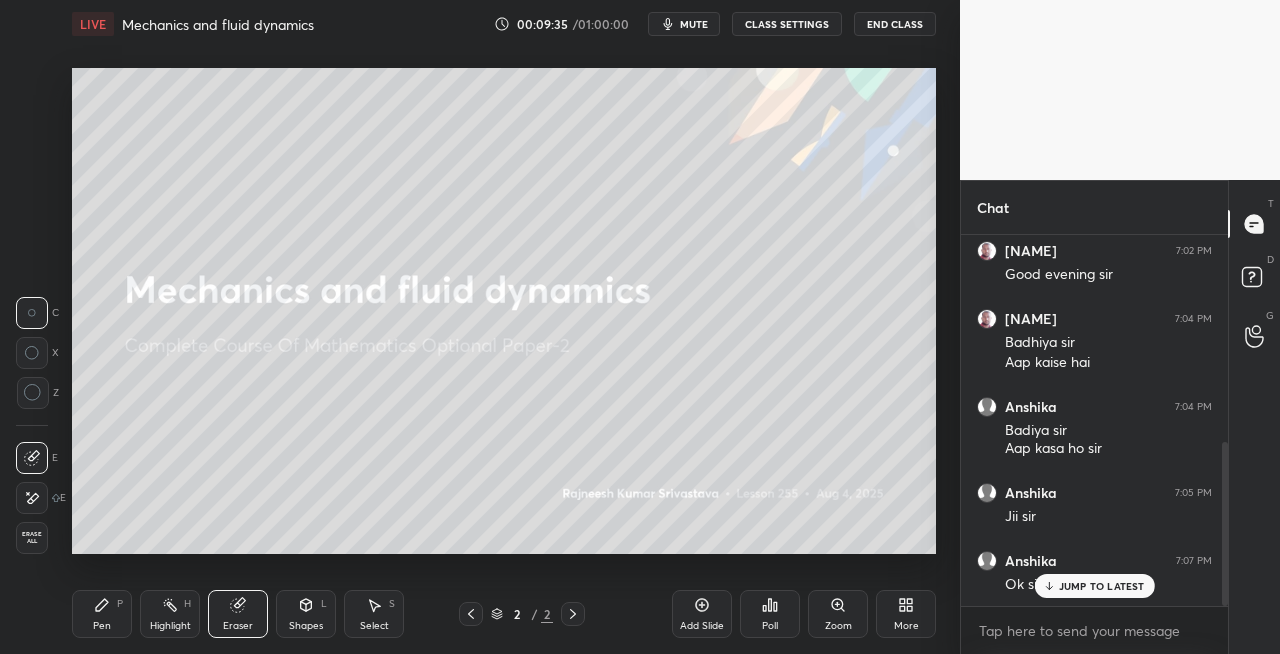 click on "Pen P" at bounding box center [102, 614] 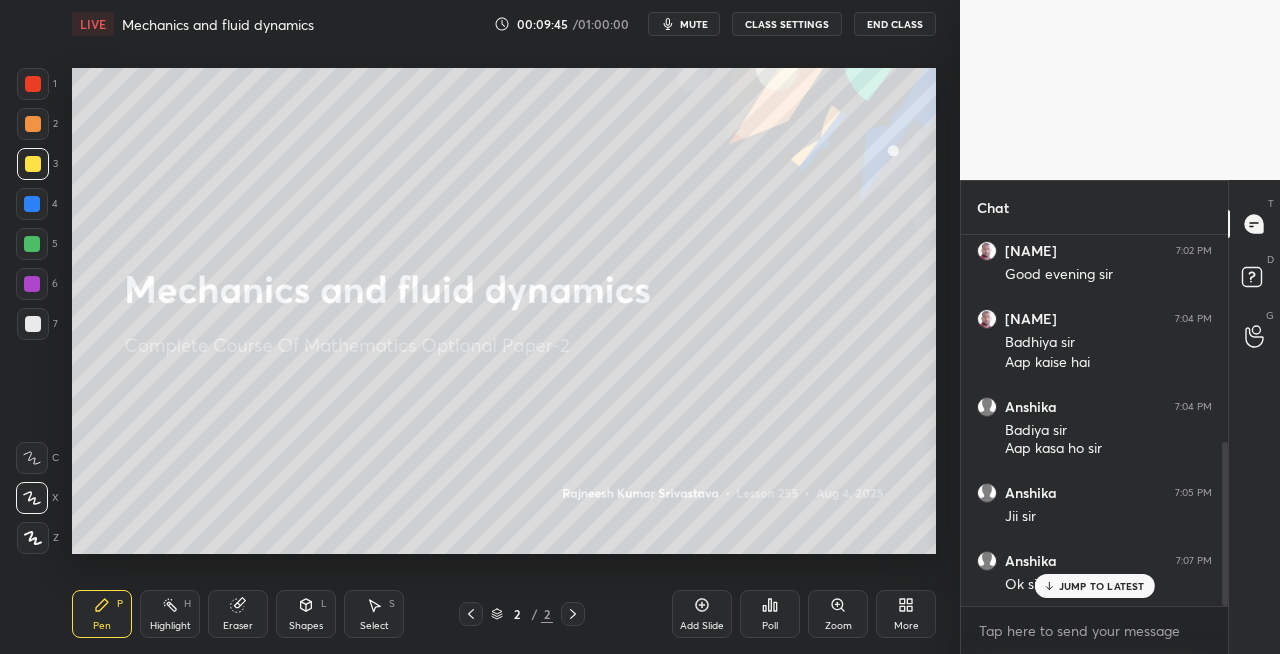 click on "Eraser" at bounding box center (238, 614) 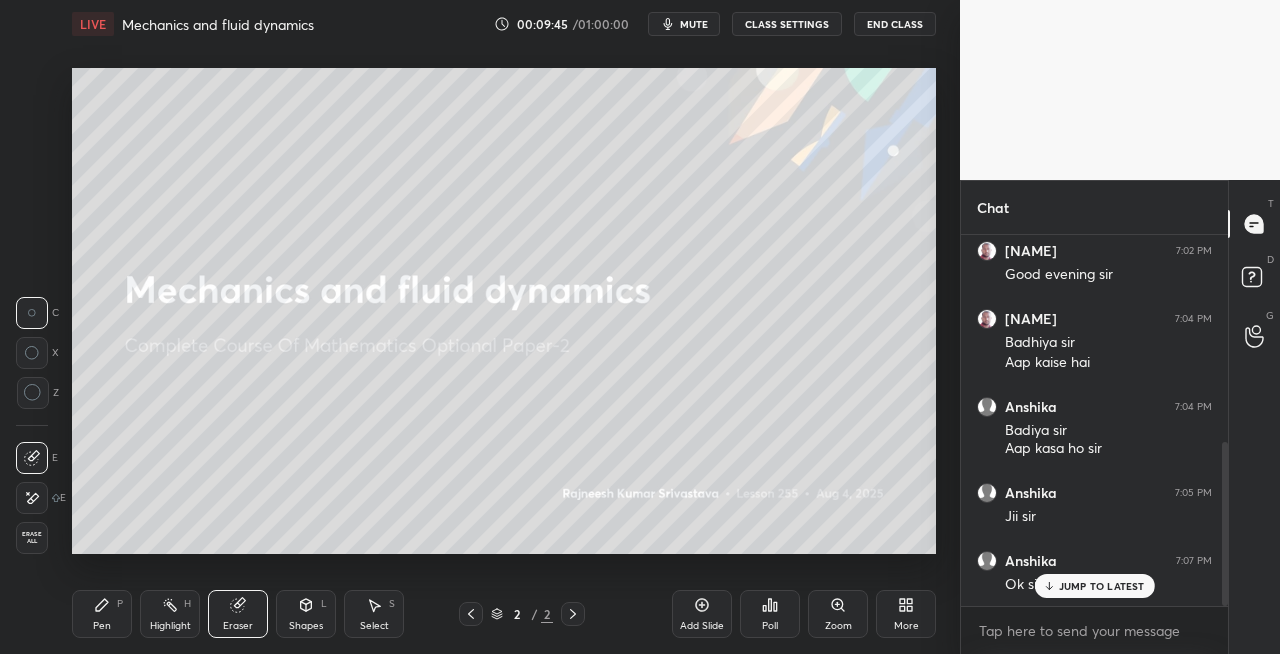 click on "Shapes L" at bounding box center [306, 614] 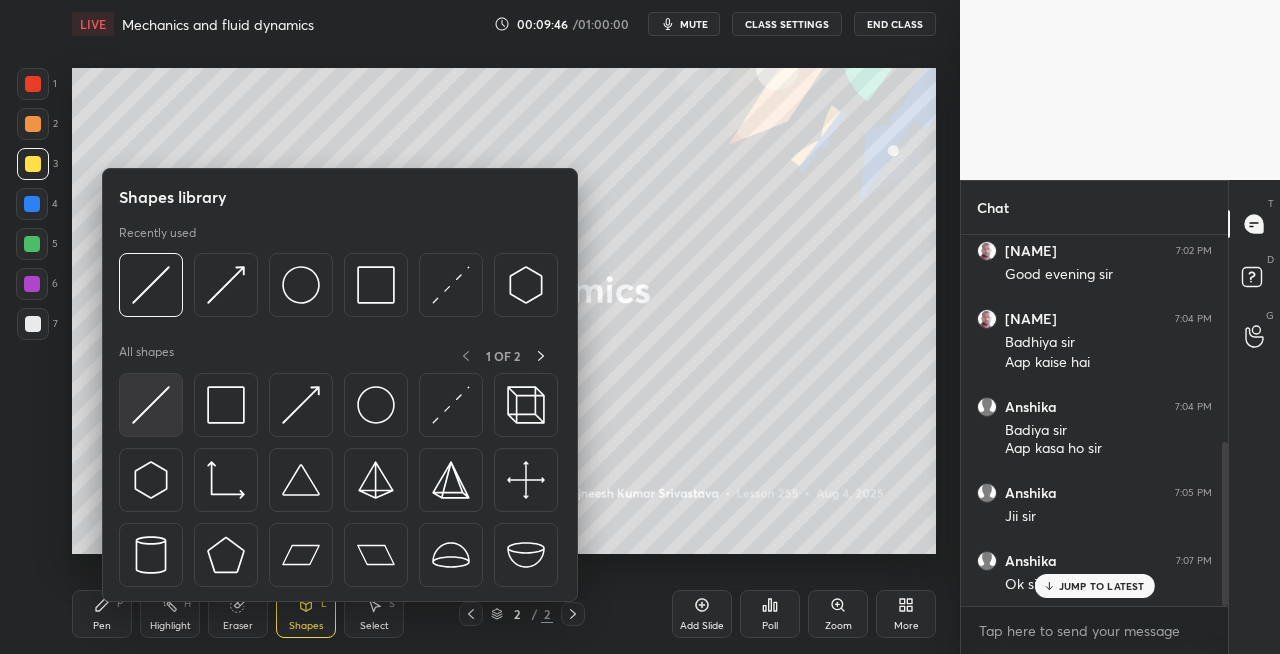 click at bounding box center [151, 405] 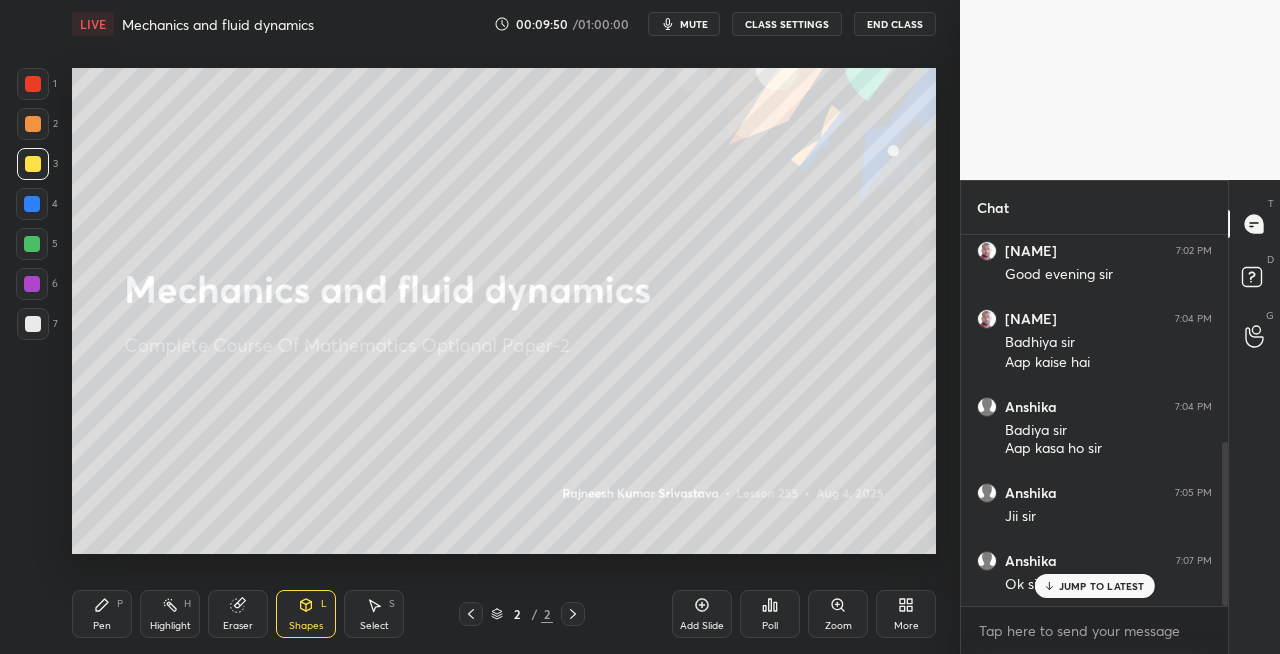 click on "Shapes L" at bounding box center (306, 614) 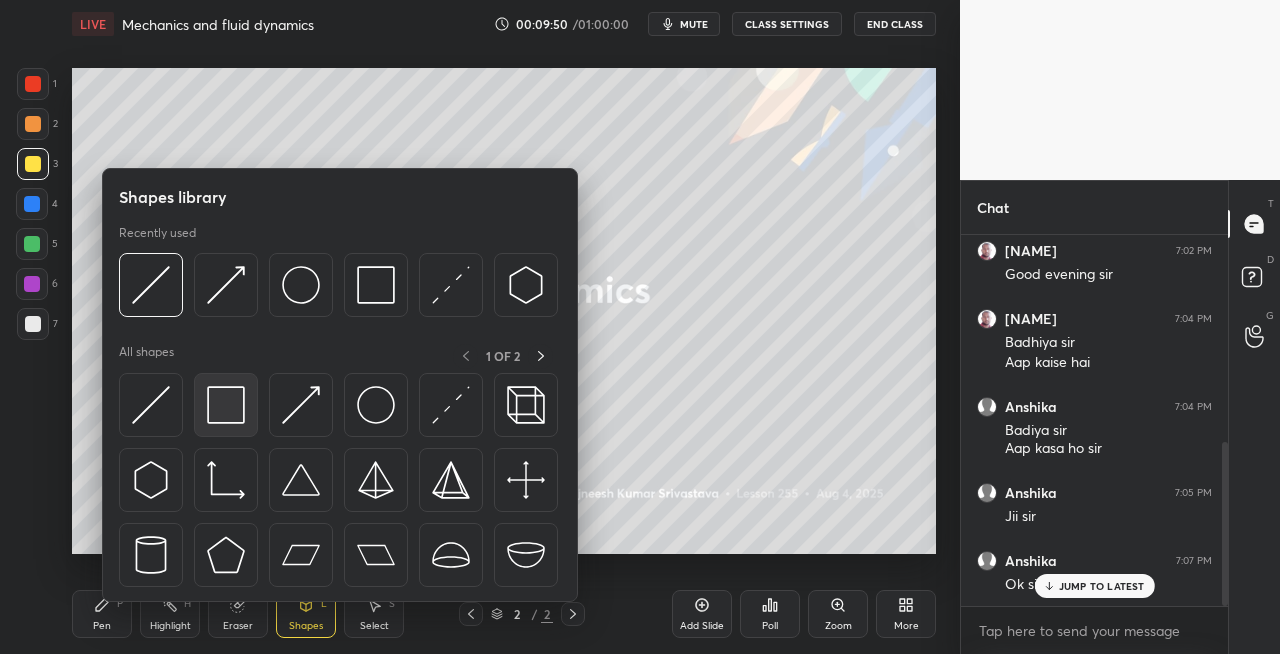 click at bounding box center (226, 405) 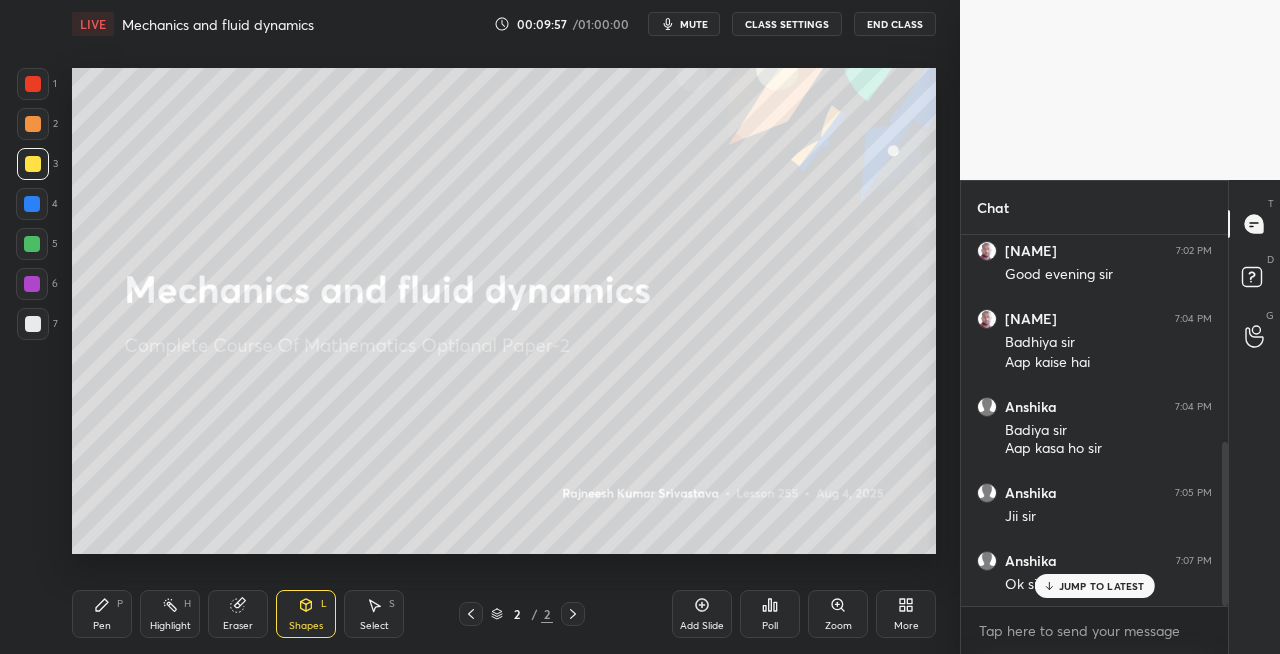 click on "Pen P" at bounding box center [102, 614] 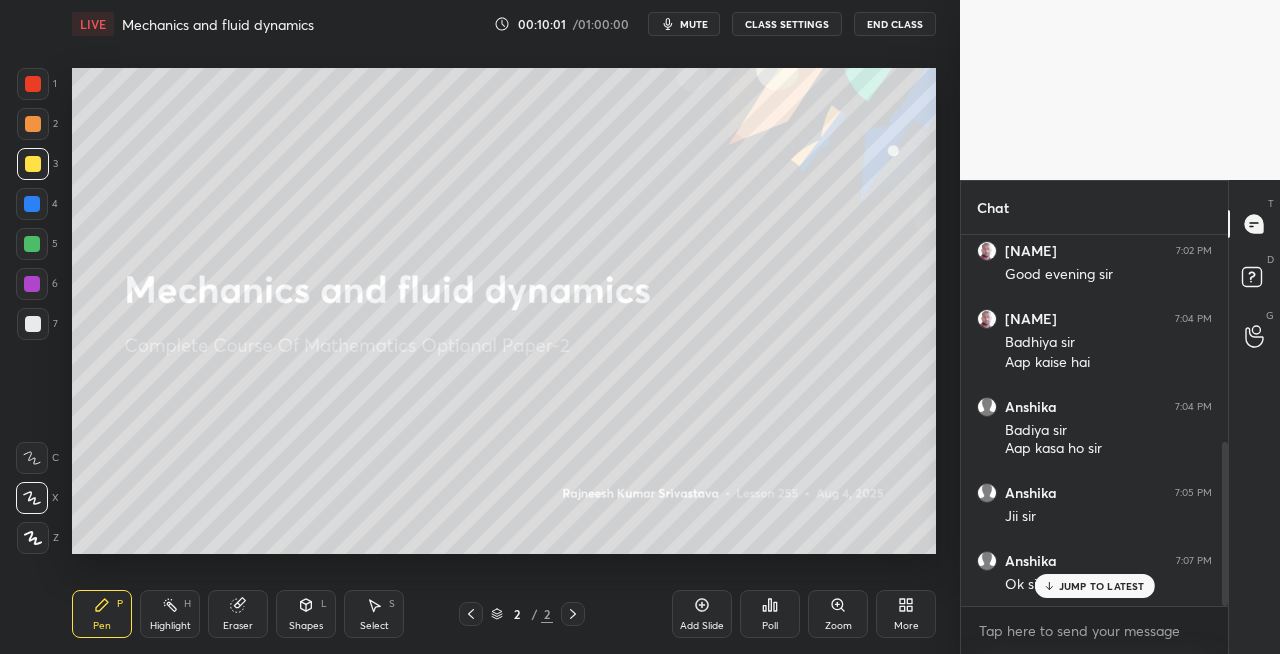 click 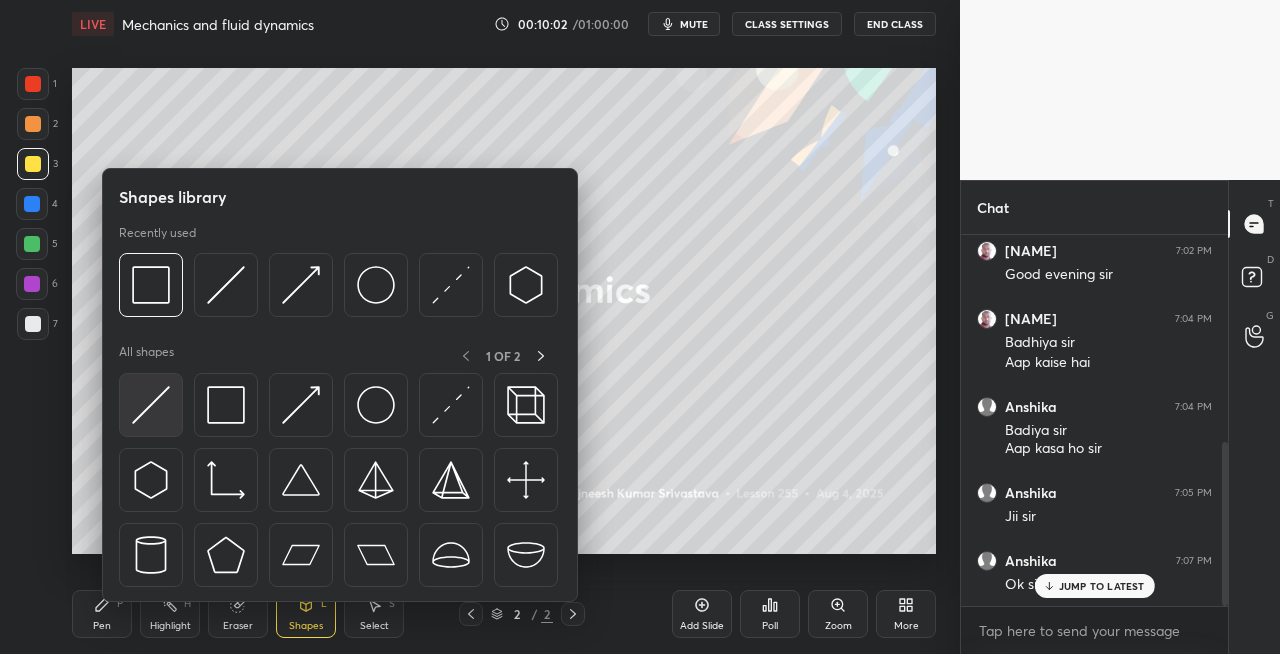 click at bounding box center (151, 405) 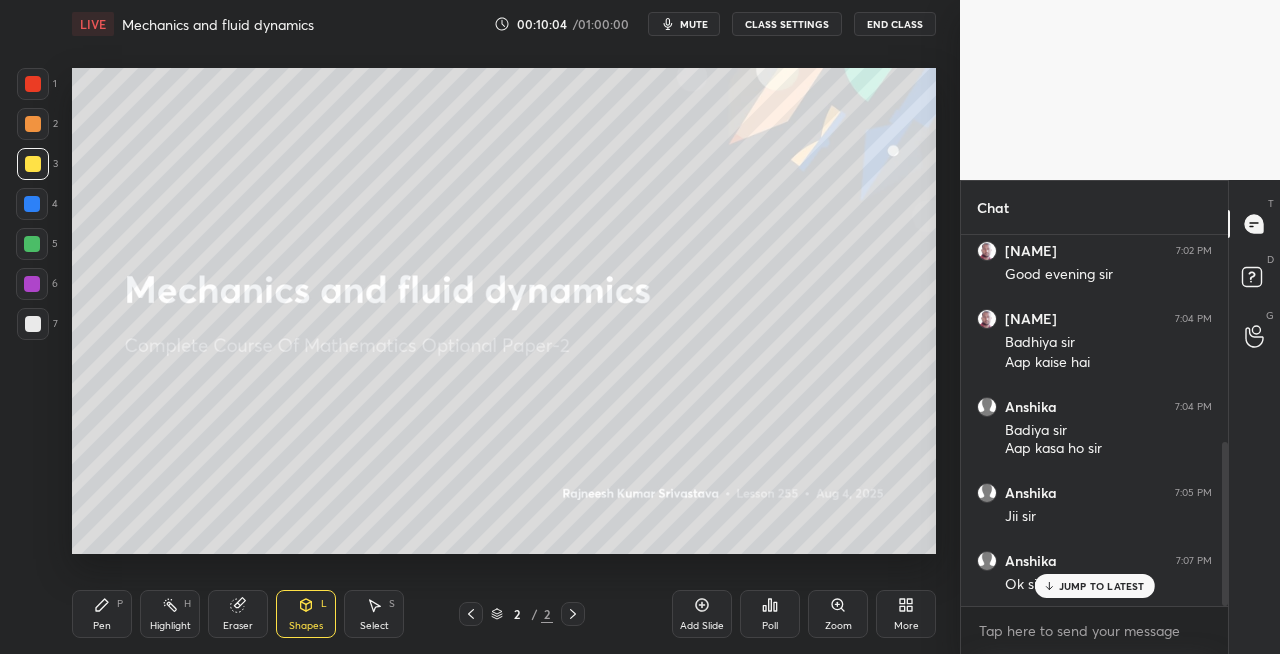 click 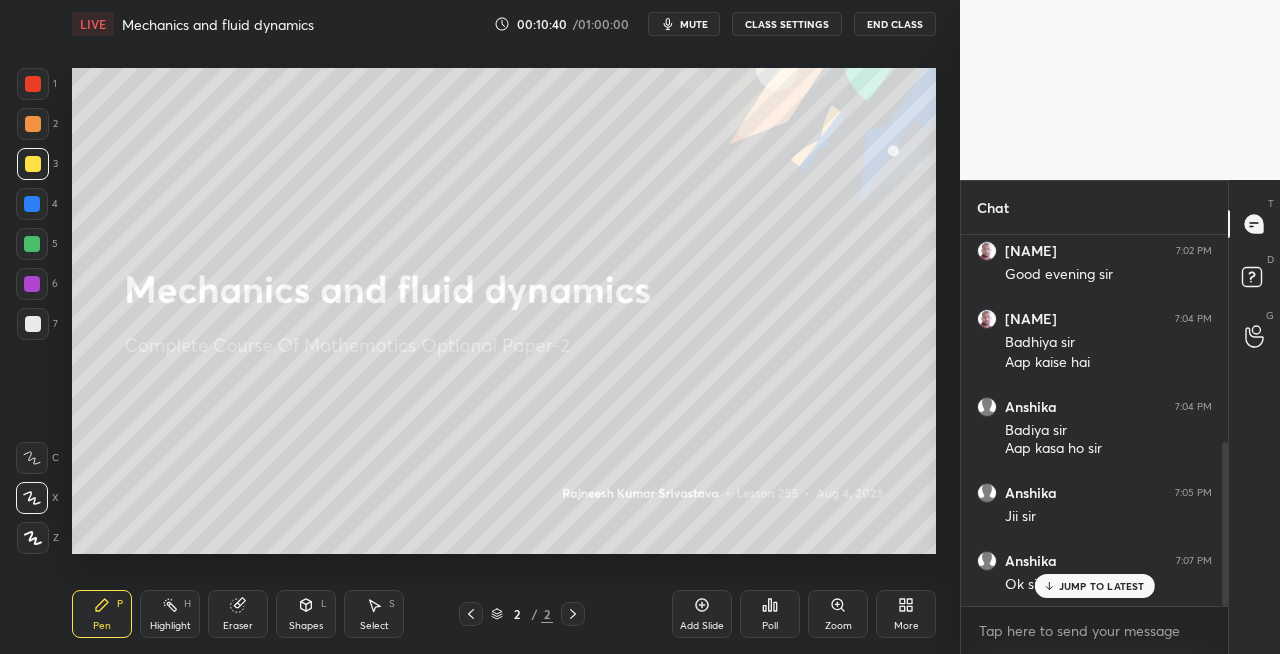 scroll, scrollTop: 542, scrollLeft: 0, axis: vertical 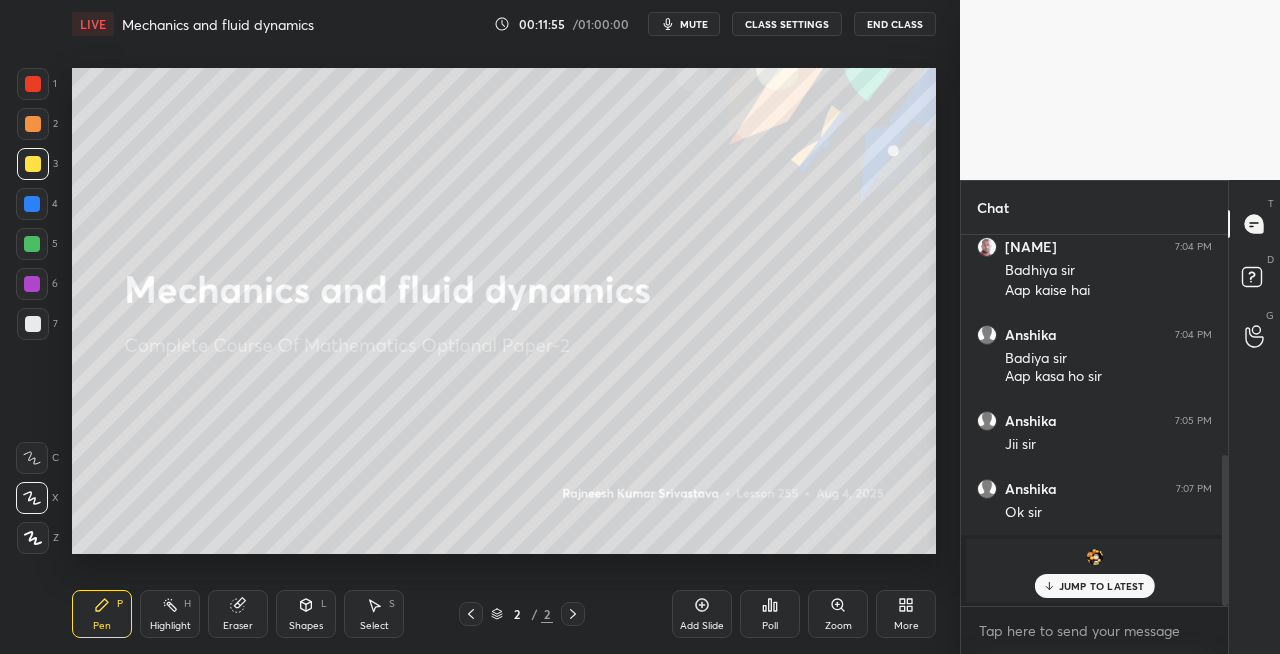 click at bounding box center [33, 324] 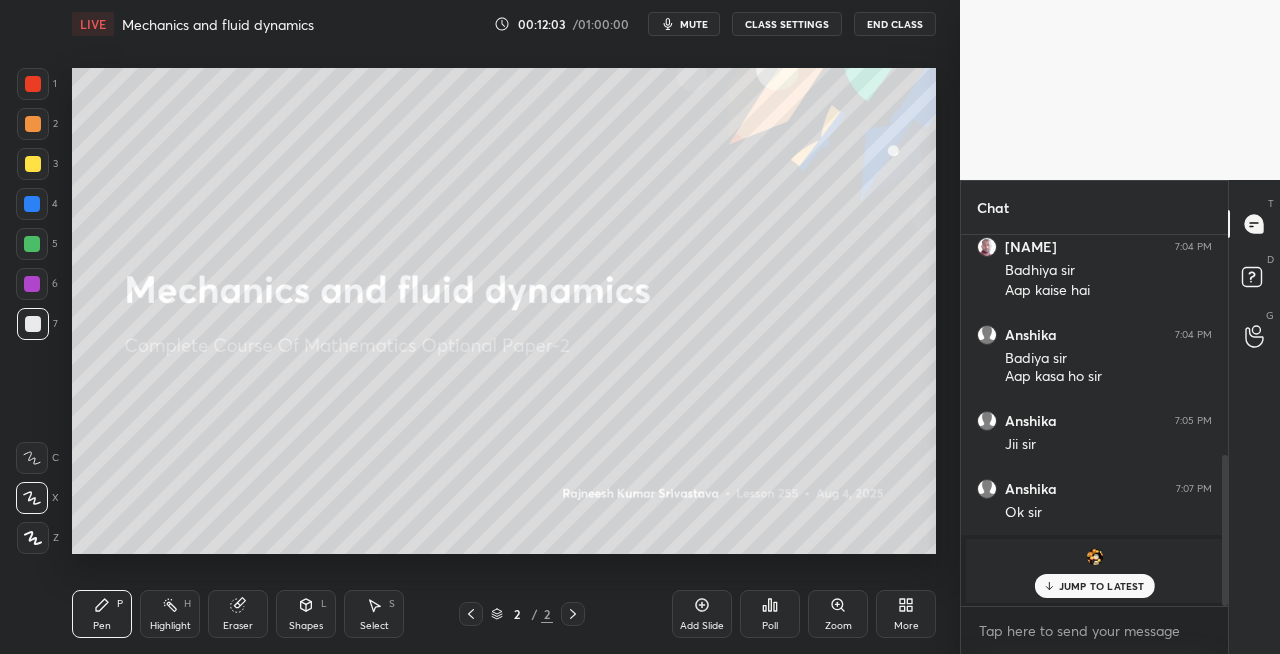 click on "Shapes" at bounding box center (306, 626) 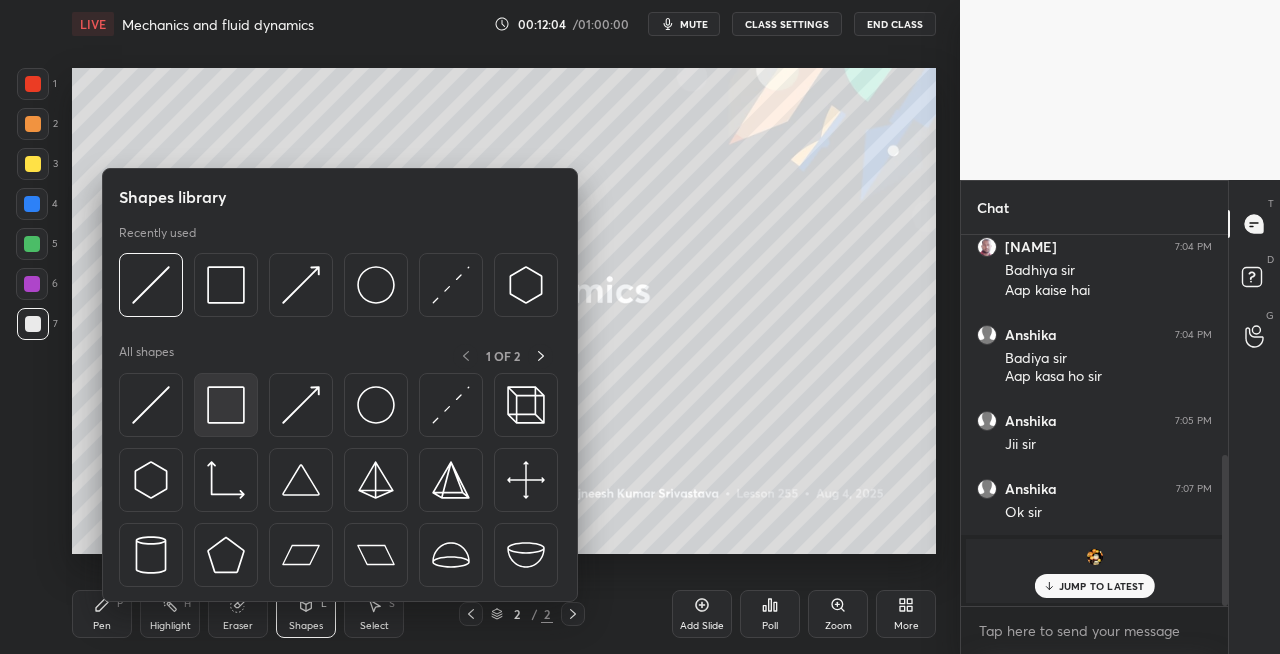 click at bounding box center (226, 405) 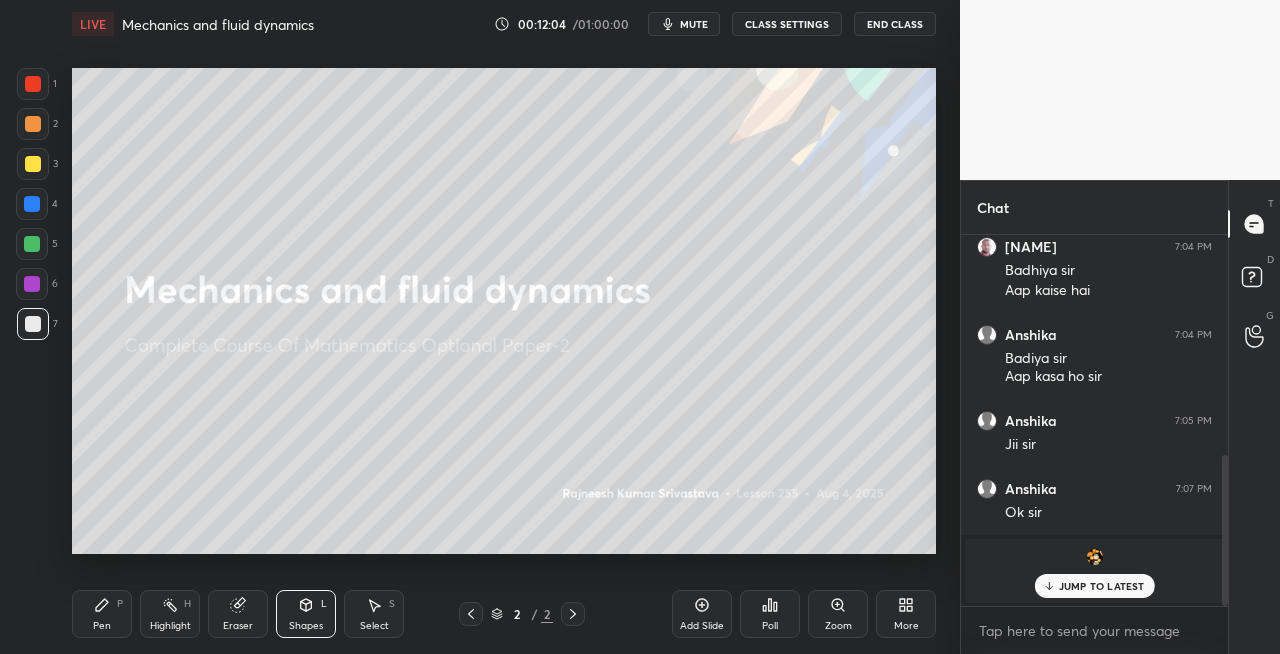 click on "Shapes" at bounding box center (306, 626) 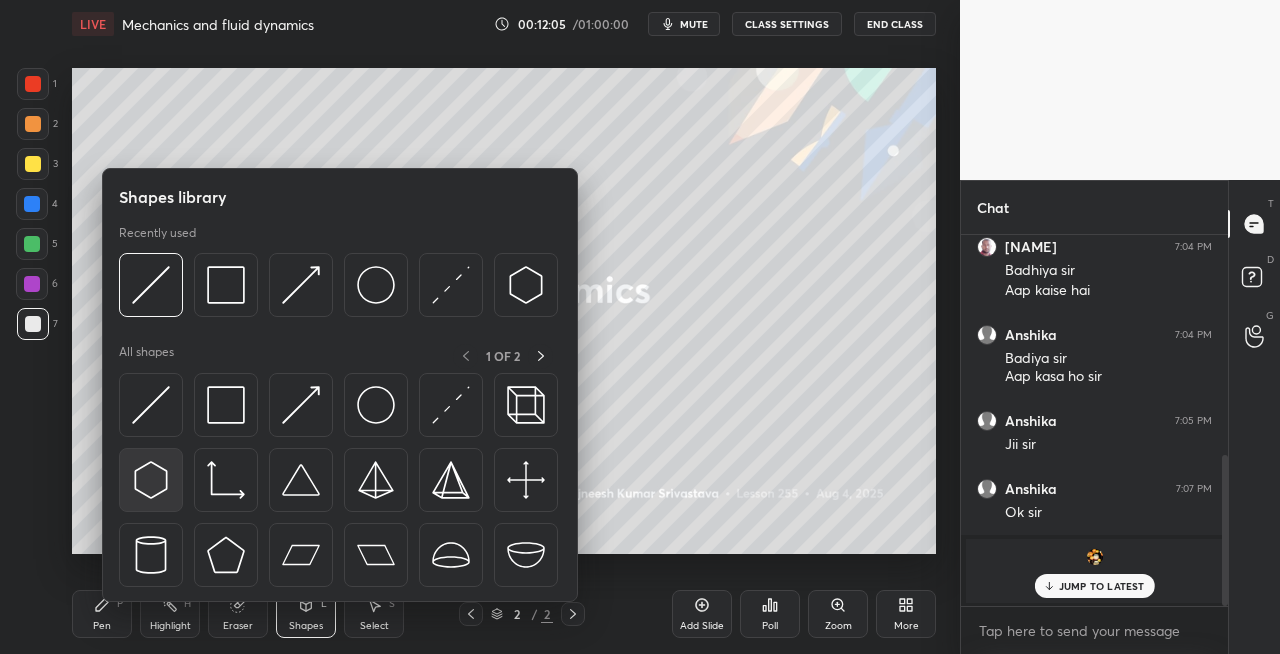click at bounding box center (151, 480) 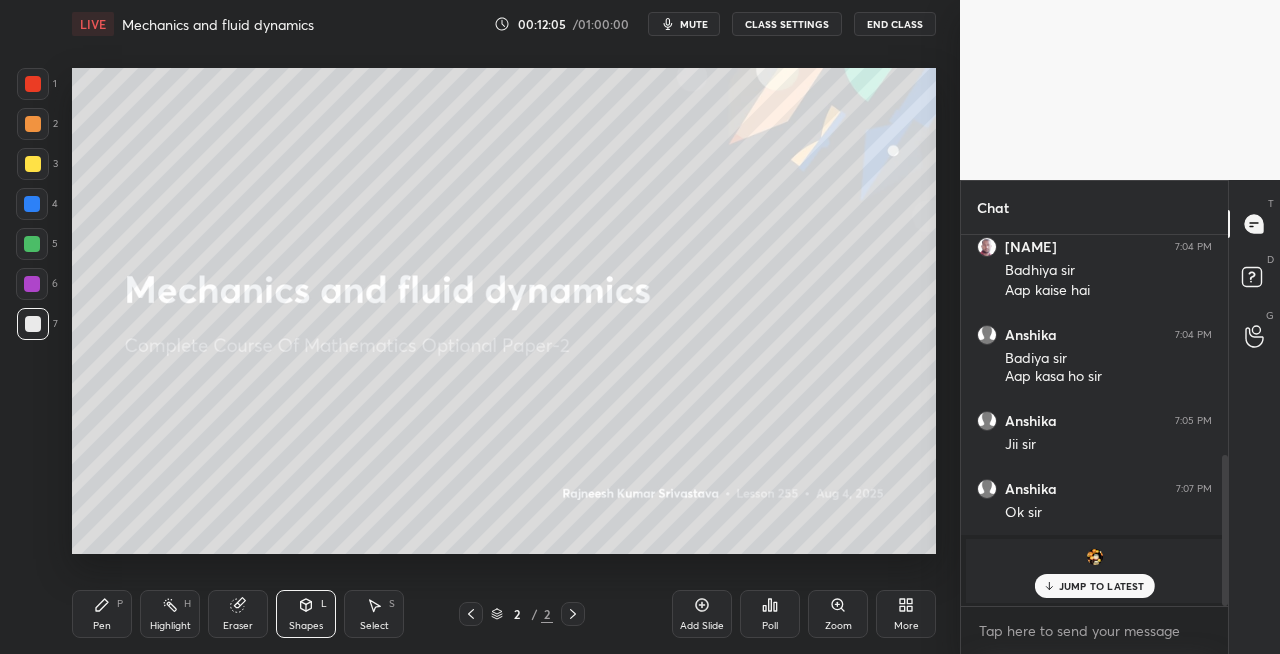 click on "Shapes L" at bounding box center (306, 614) 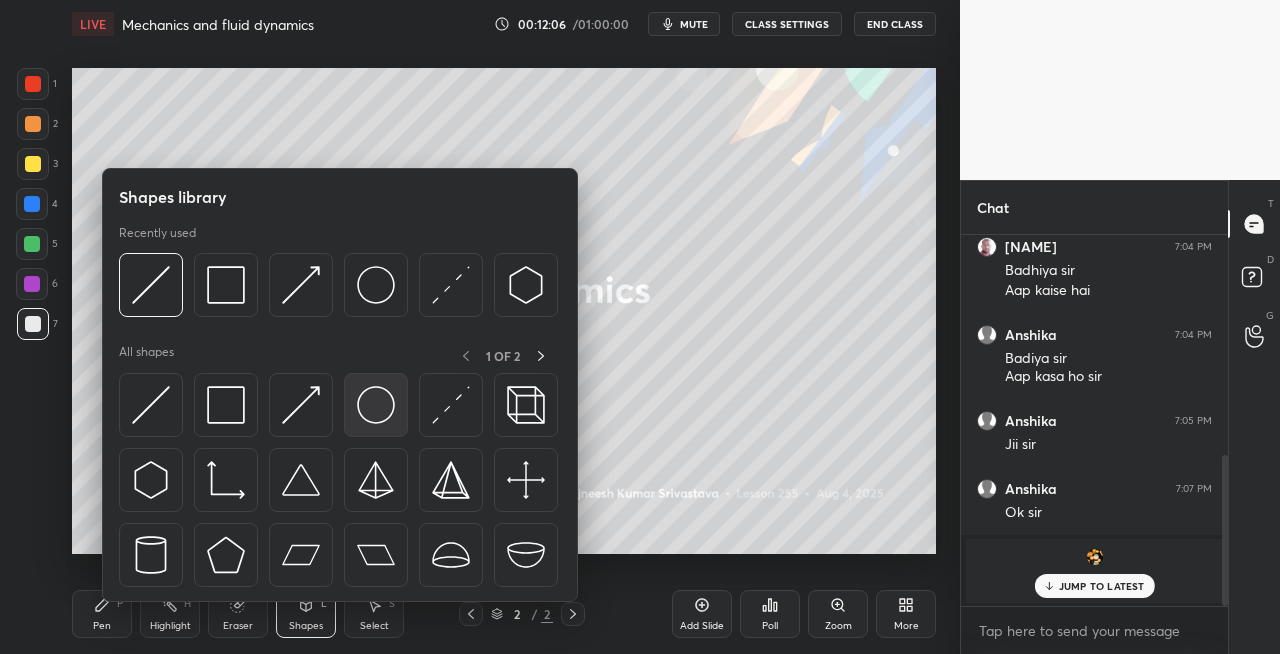 click at bounding box center [376, 405] 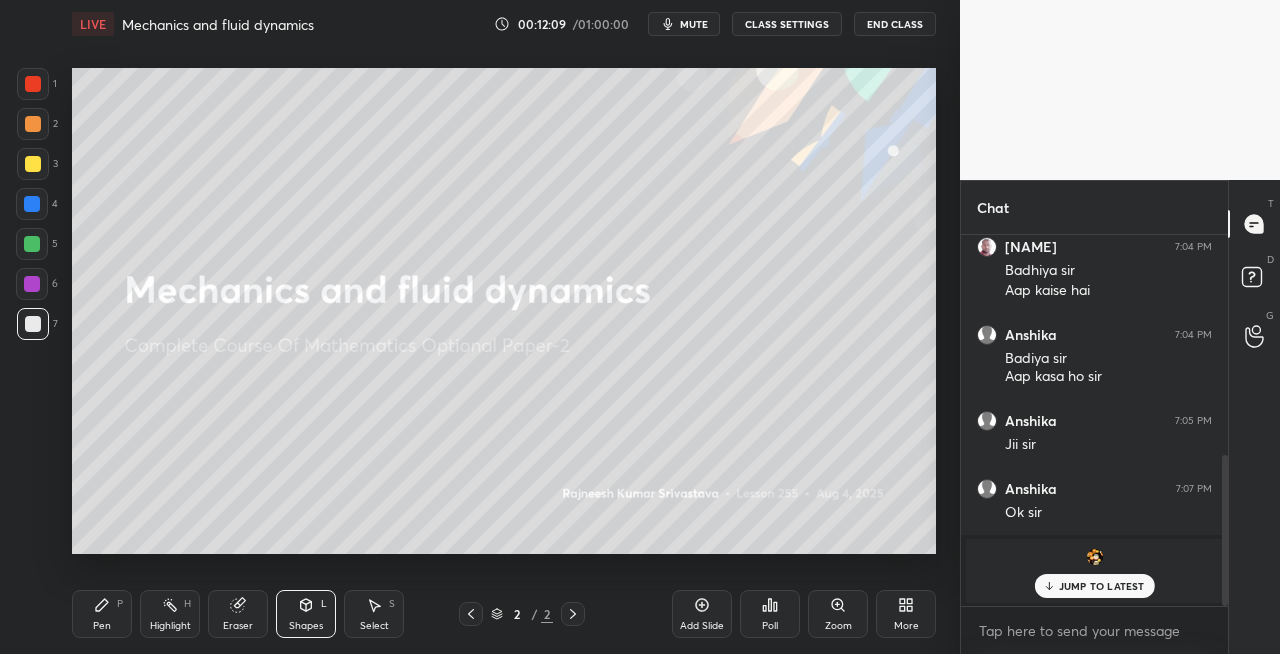 click on "Pen P" at bounding box center (102, 614) 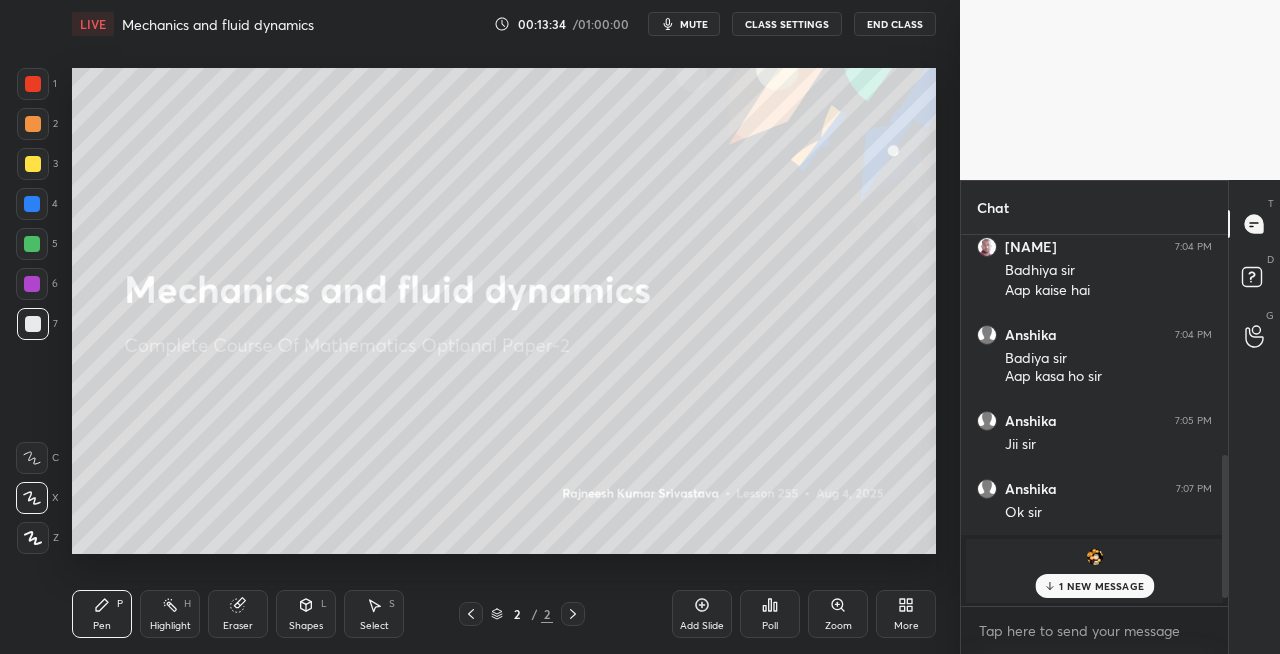 scroll, scrollTop: 610, scrollLeft: 0, axis: vertical 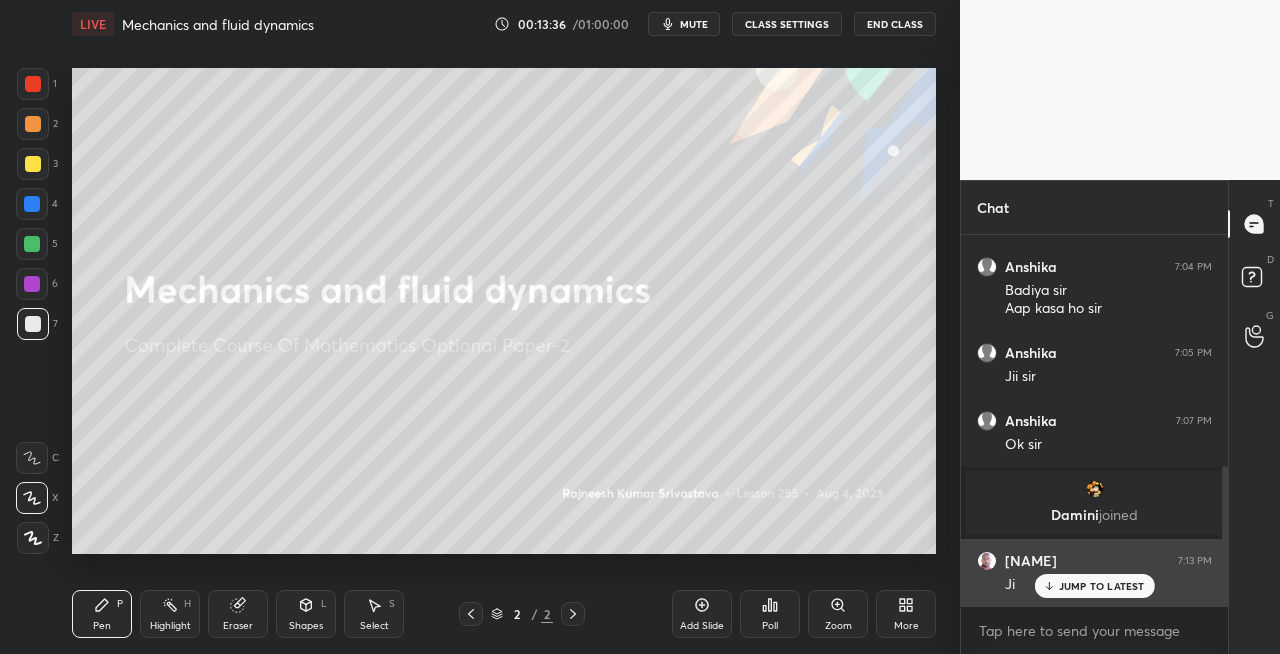 click on "JUMP TO LATEST" at bounding box center (1102, 586) 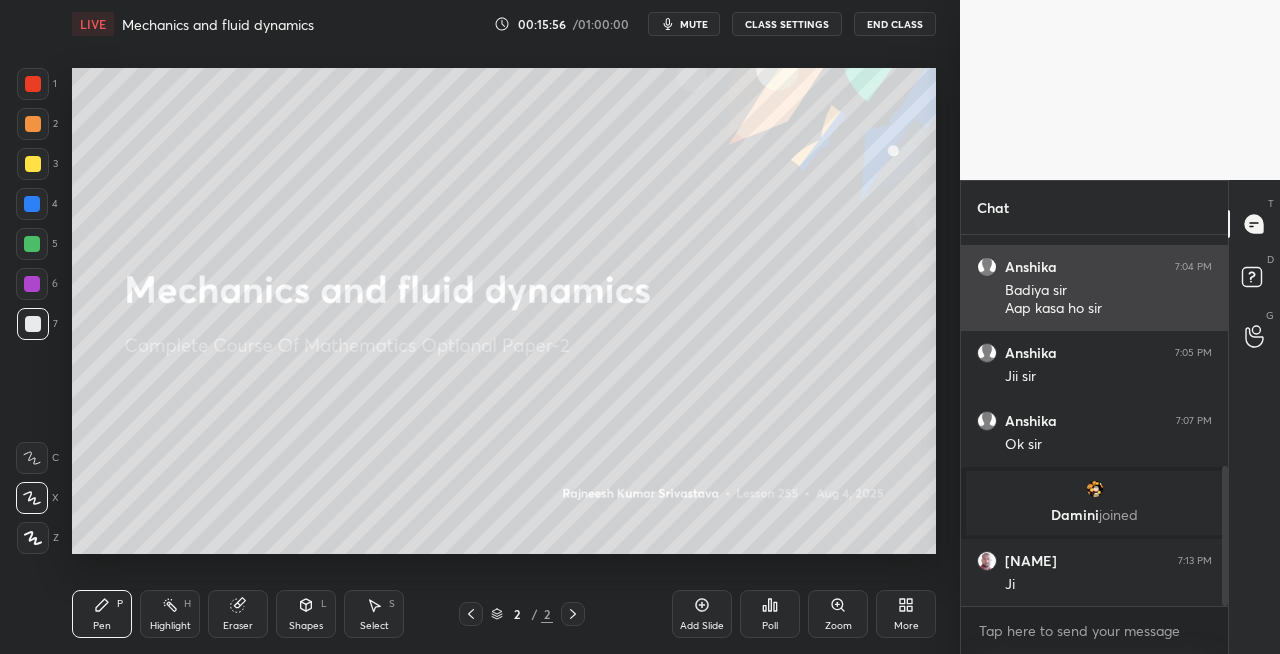 scroll, scrollTop: 678, scrollLeft: 0, axis: vertical 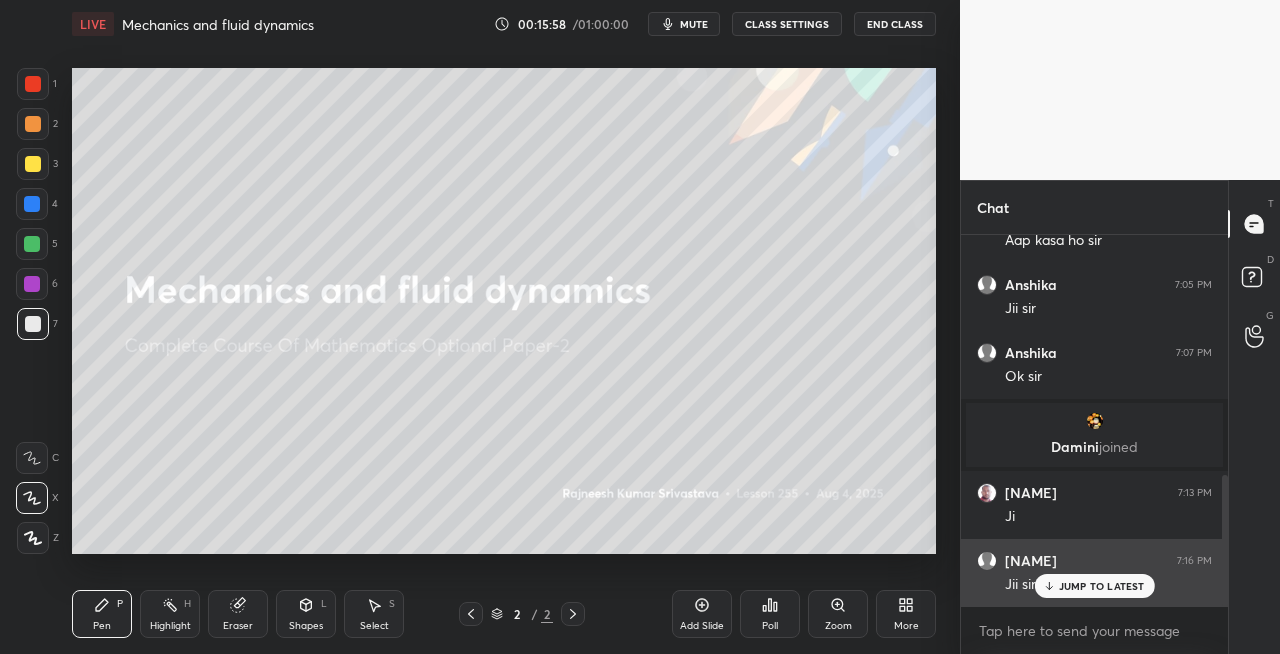 click on "JUMP TO LATEST" at bounding box center (1094, 586) 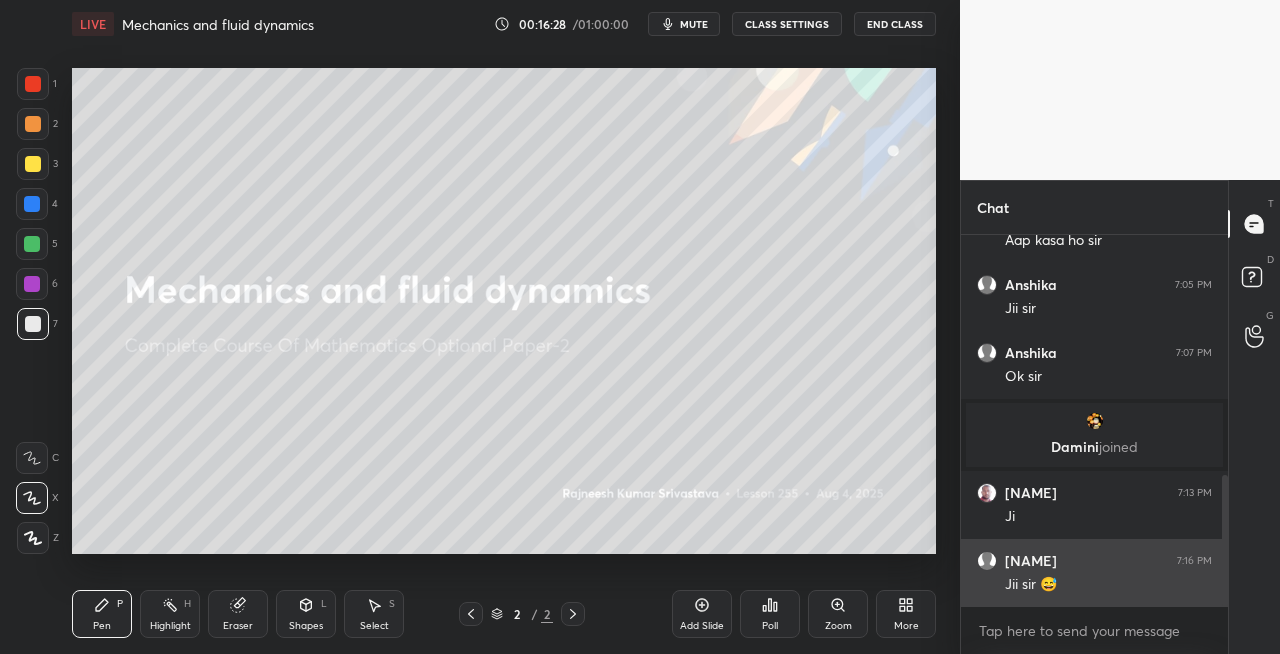 scroll, scrollTop: 764, scrollLeft: 0, axis: vertical 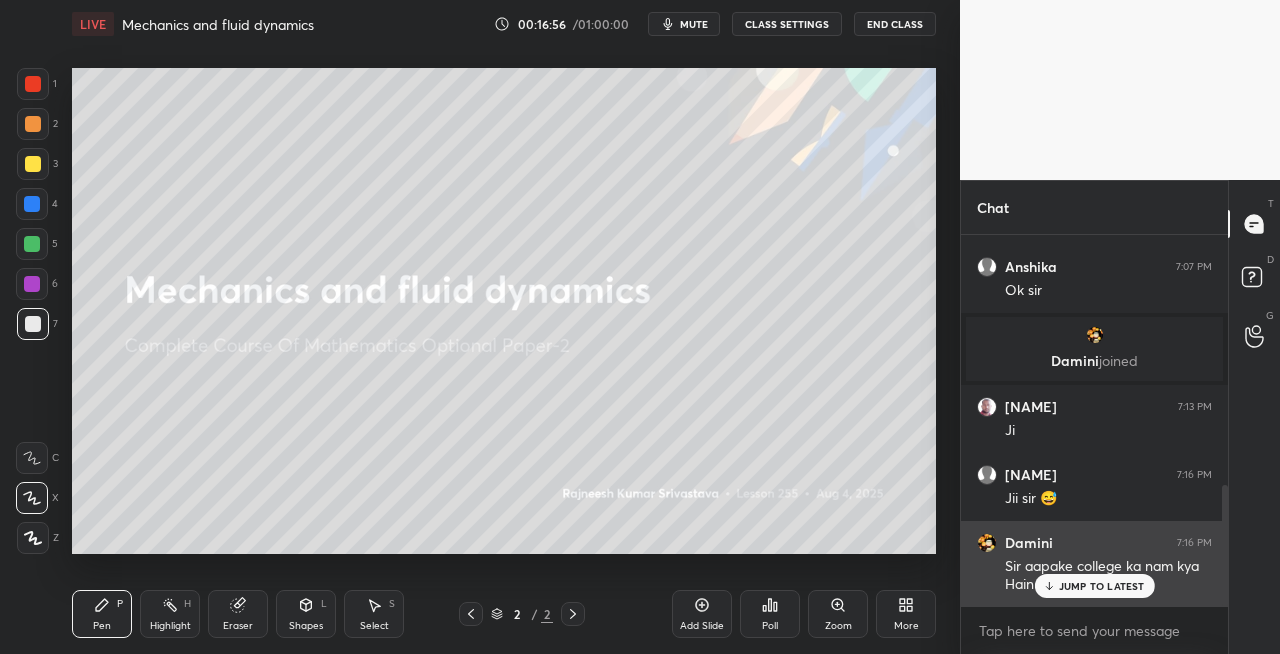 click on "JUMP TO LATEST" at bounding box center [1102, 586] 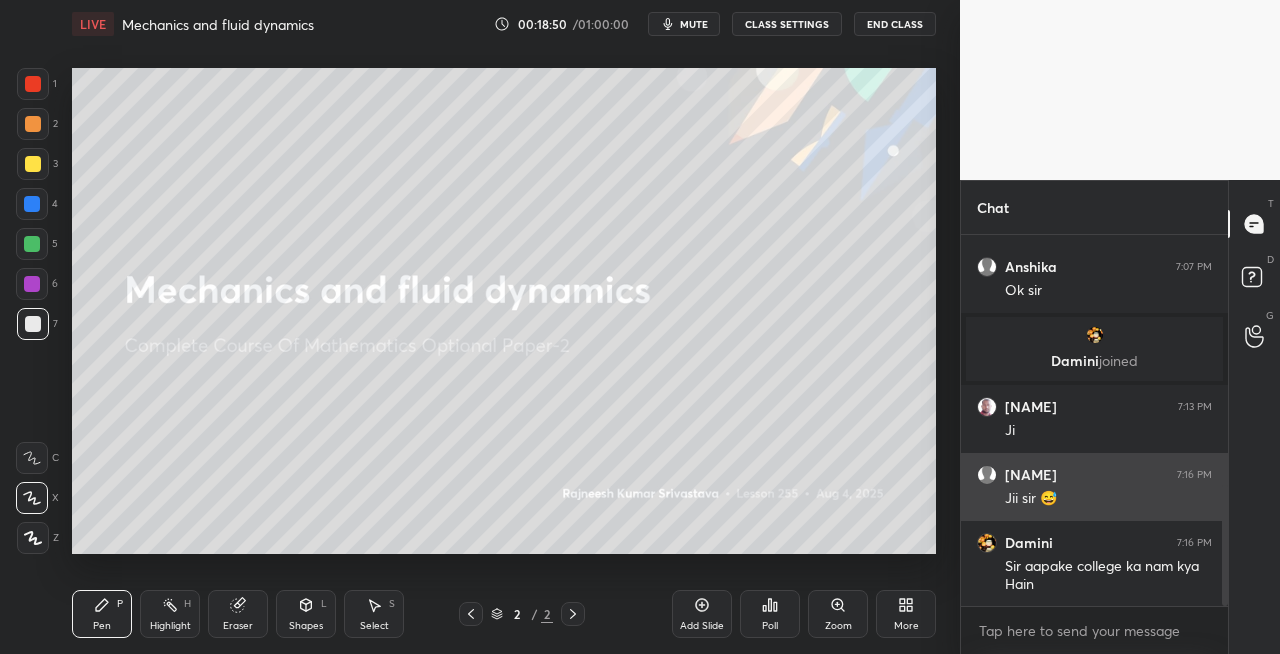 scroll, scrollTop: 832, scrollLeft: 0, axis: vertical 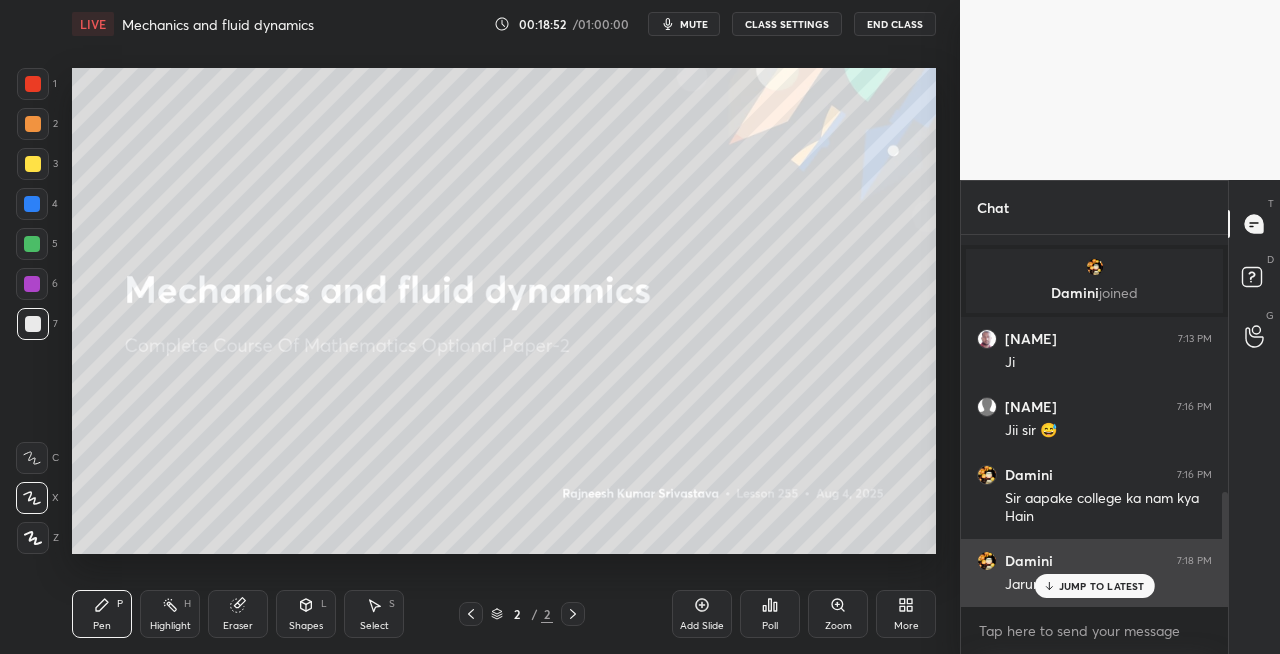 click on "JUMP TO LATEST" at bounding box center [1102, 586] 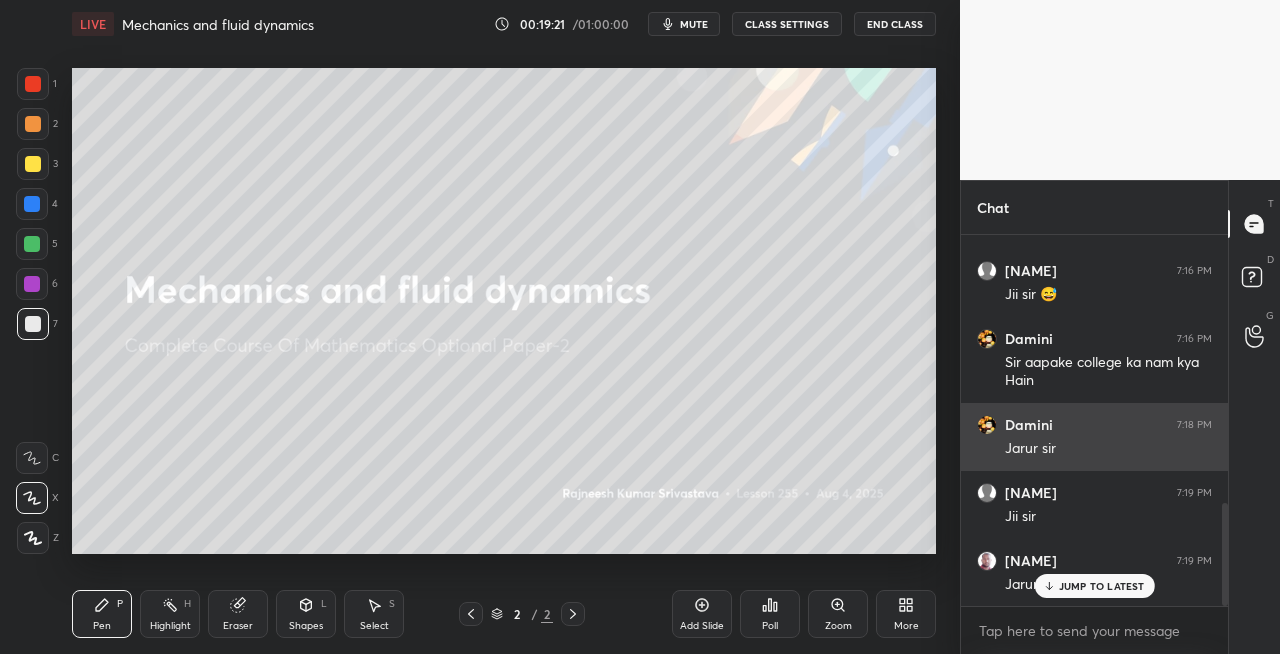 scroll, scrollTop: 1036, scrollLeft: 0, axis: vertical 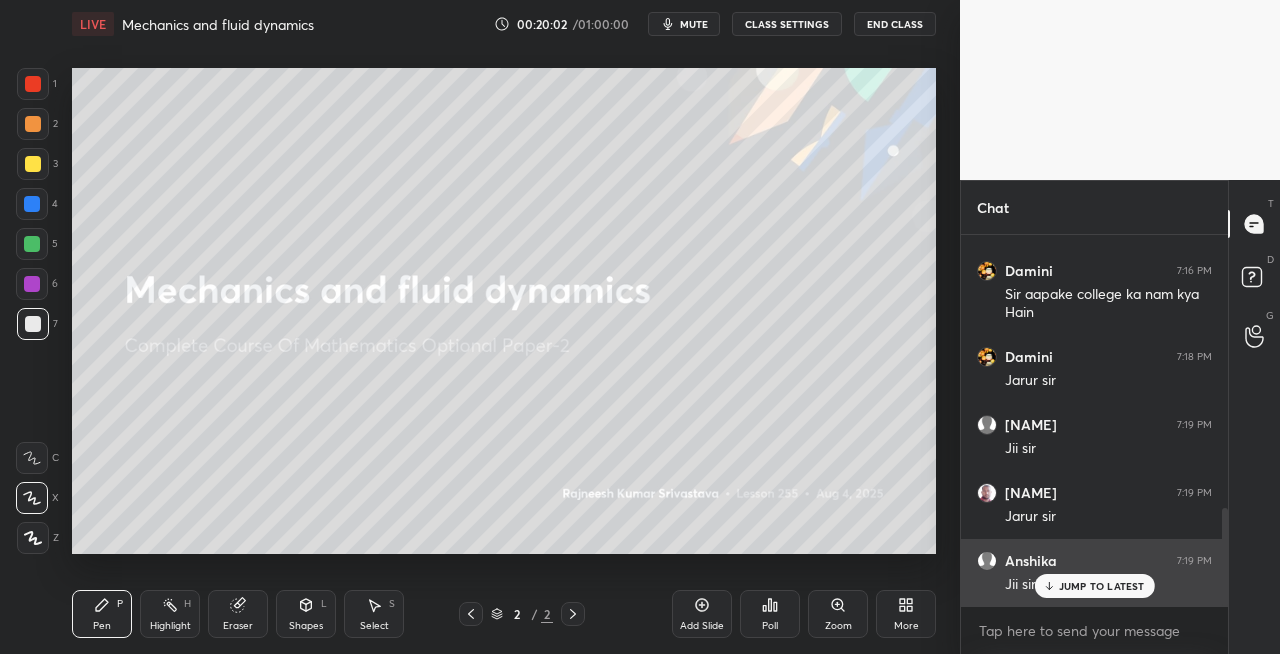 click on "JUMP TO LATEST" at bounding box center (1102, 586) 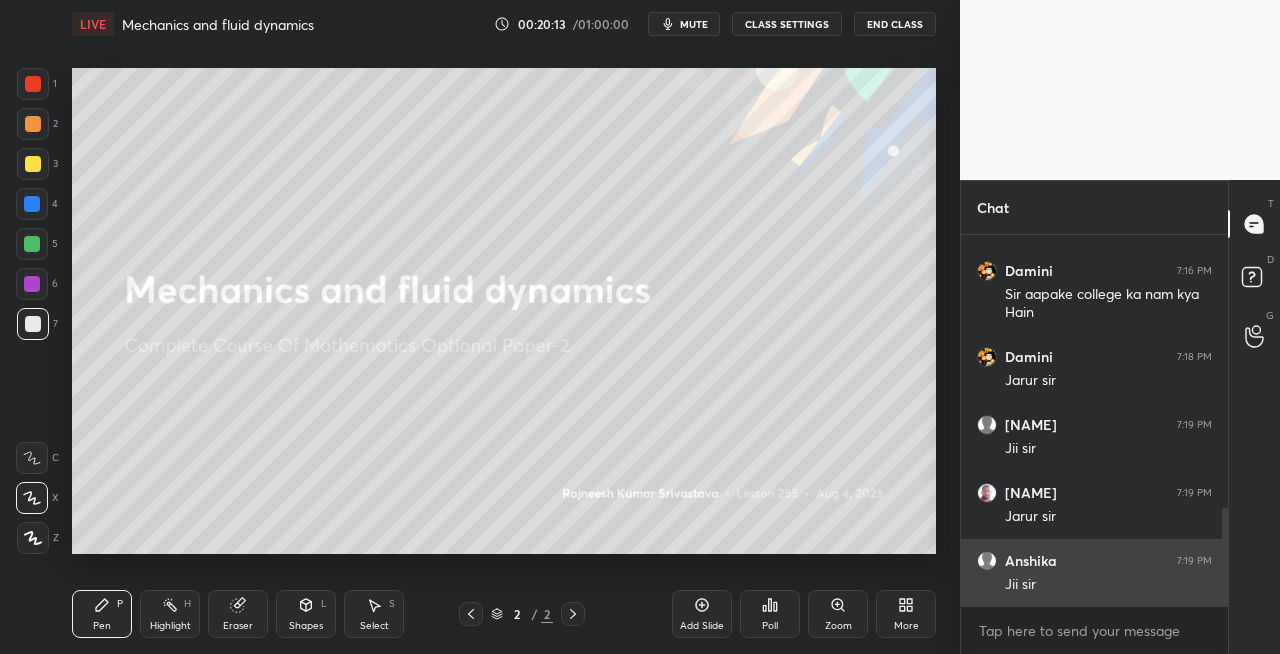 scroll, scrollTop: 1104, scrollLeft: 0, axis: vertical 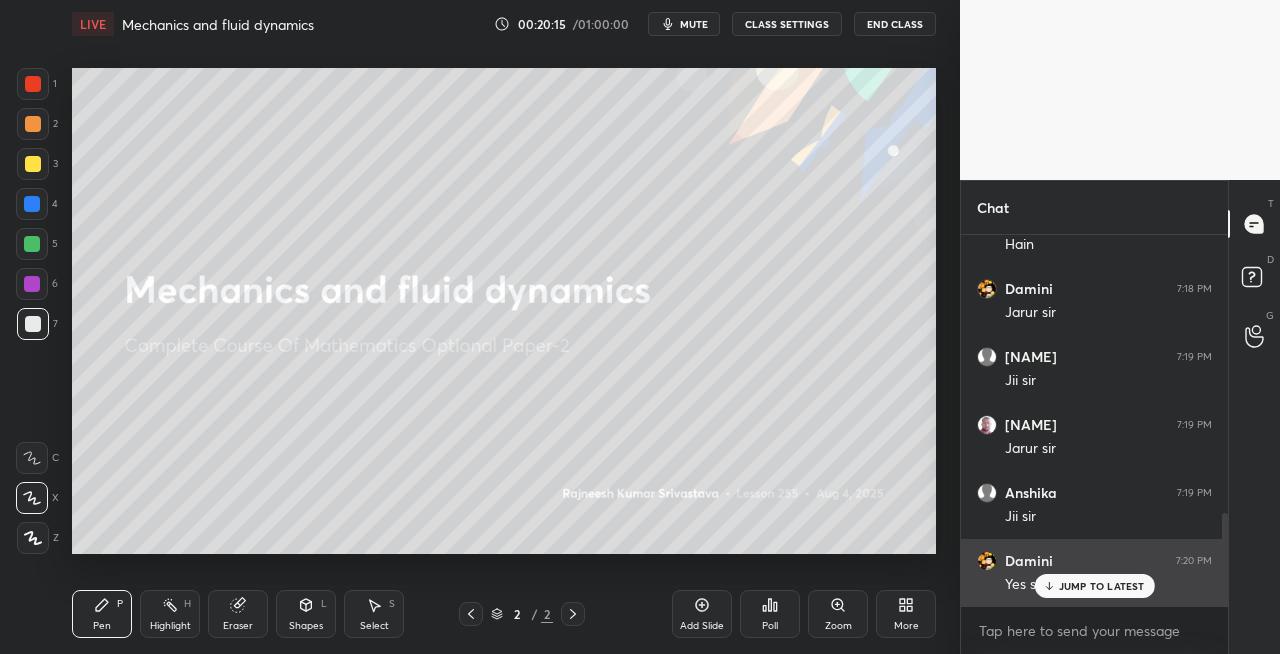 click 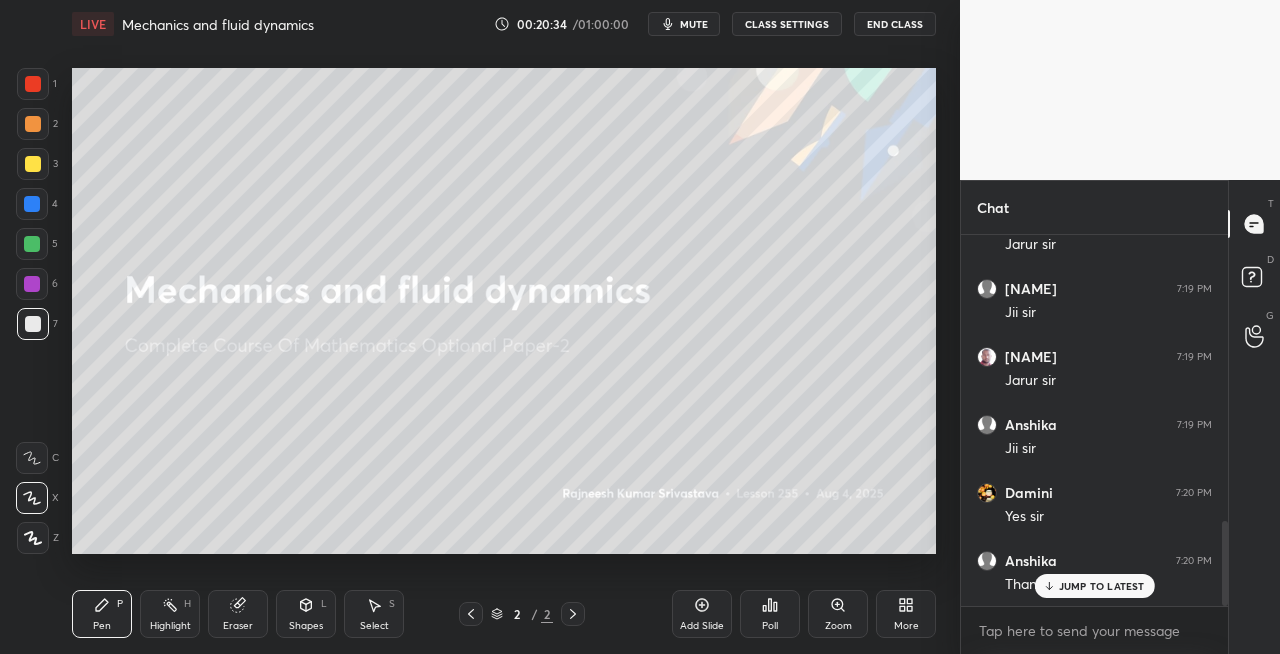 scroll, scrollTop: 1240, scrollLeft: 0, axis: vertical 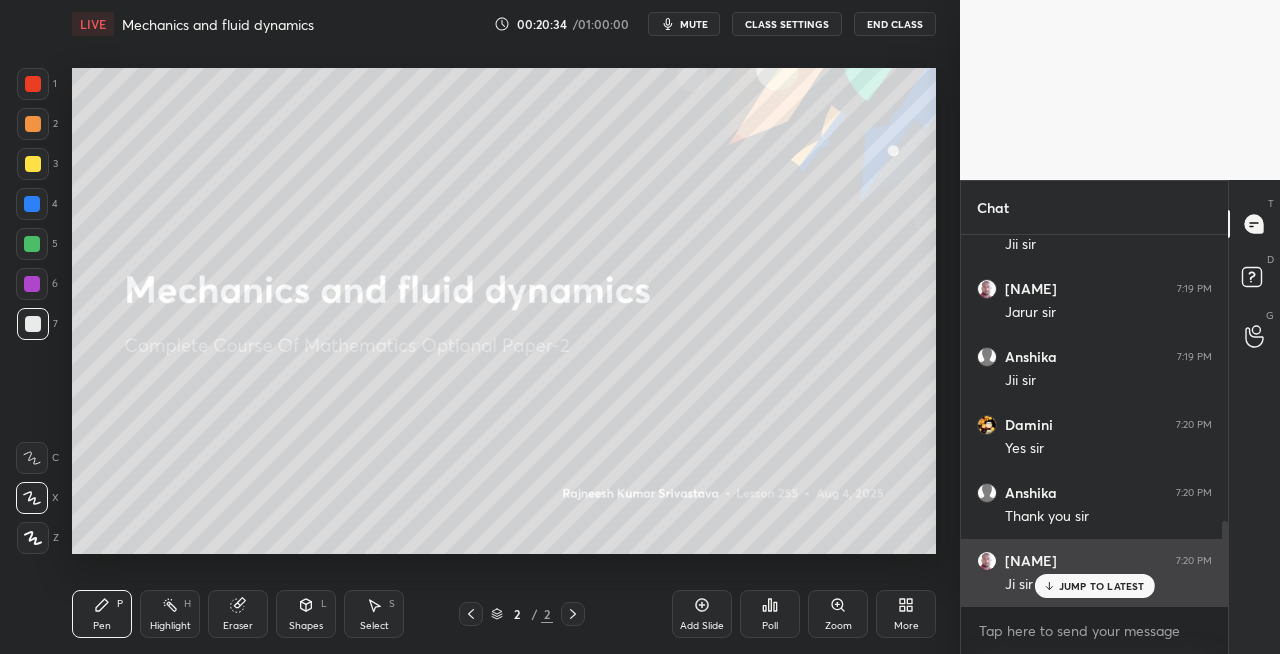 click on "JUMP TO LATEST" at bounding box center (1102, 586) 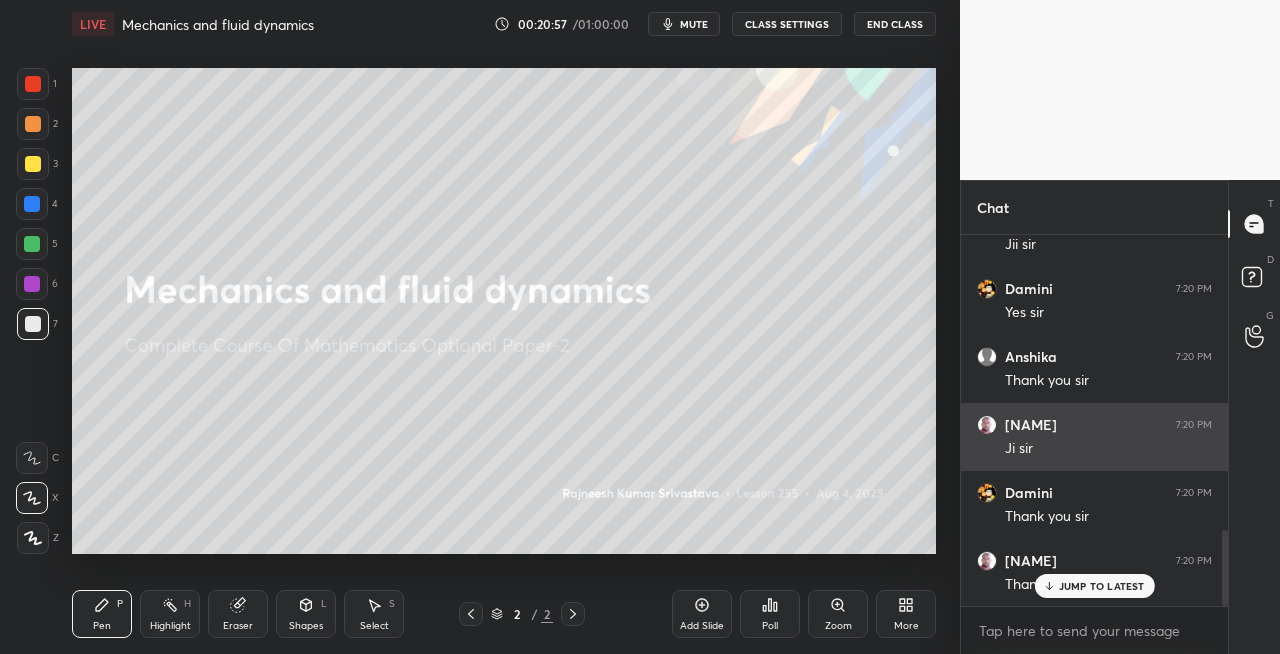 scroll, scrollTop: 1444, scrollLeft: 0, axis: vertical 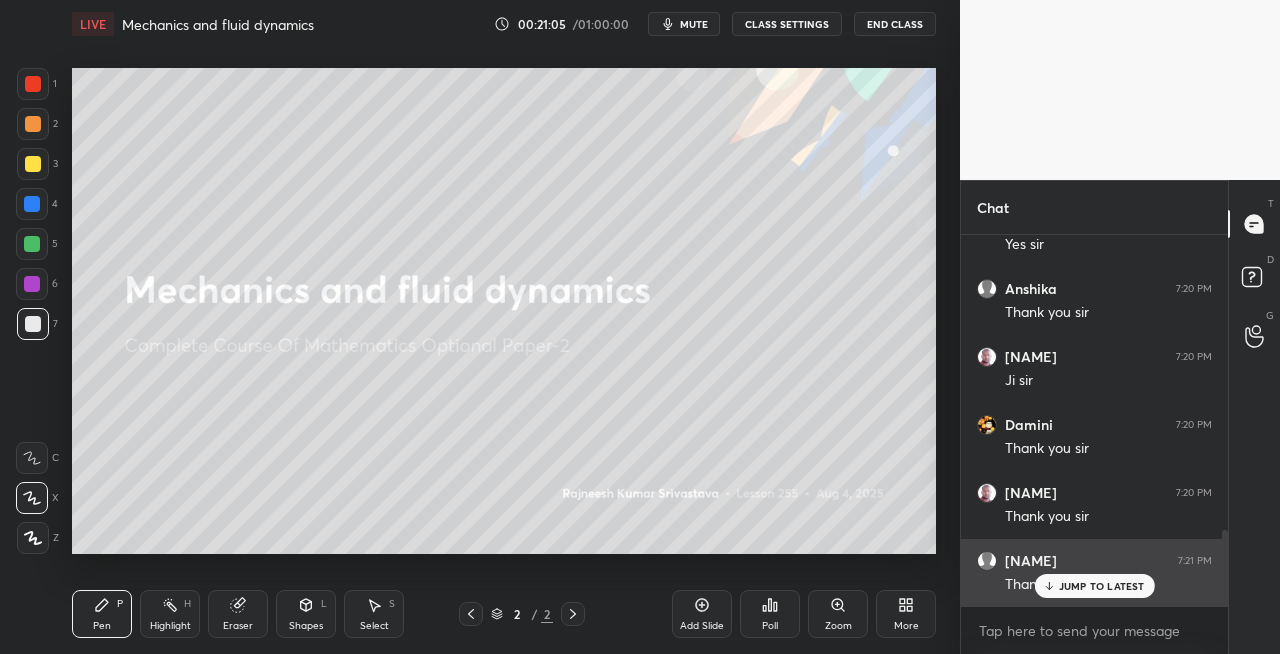 click on "JUMP TO LATEST" at bounding box center (1102, 586) 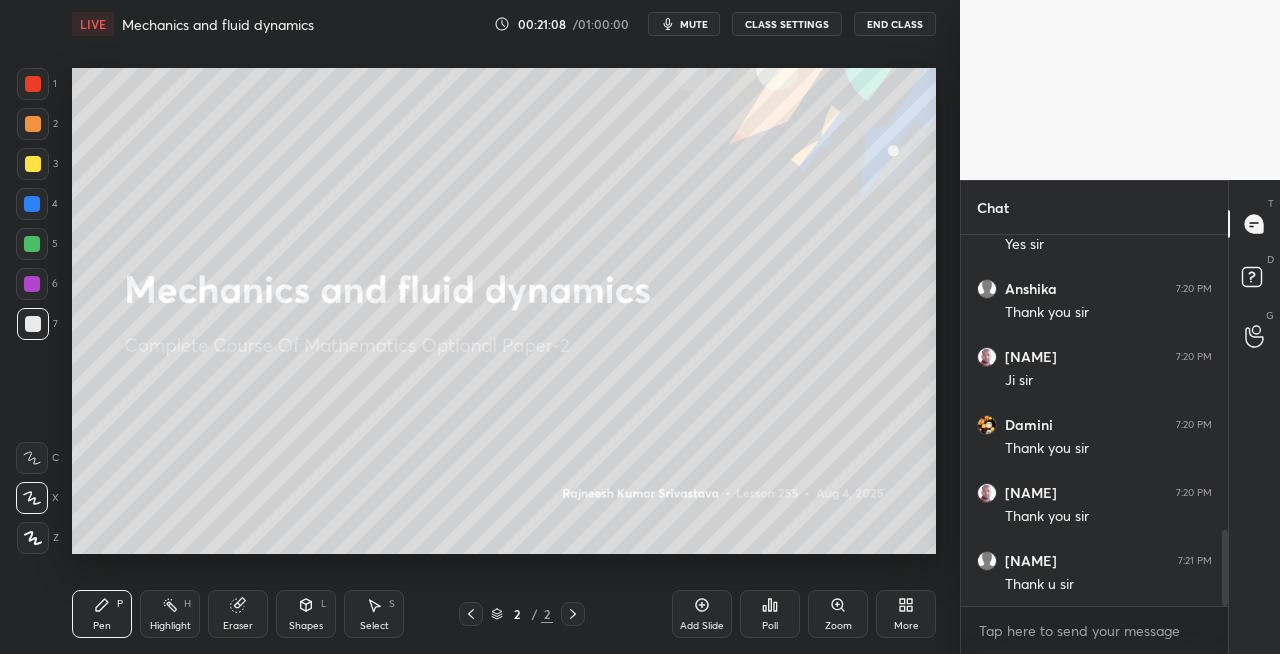 click on "End Class" at bounding box center (895, 24) 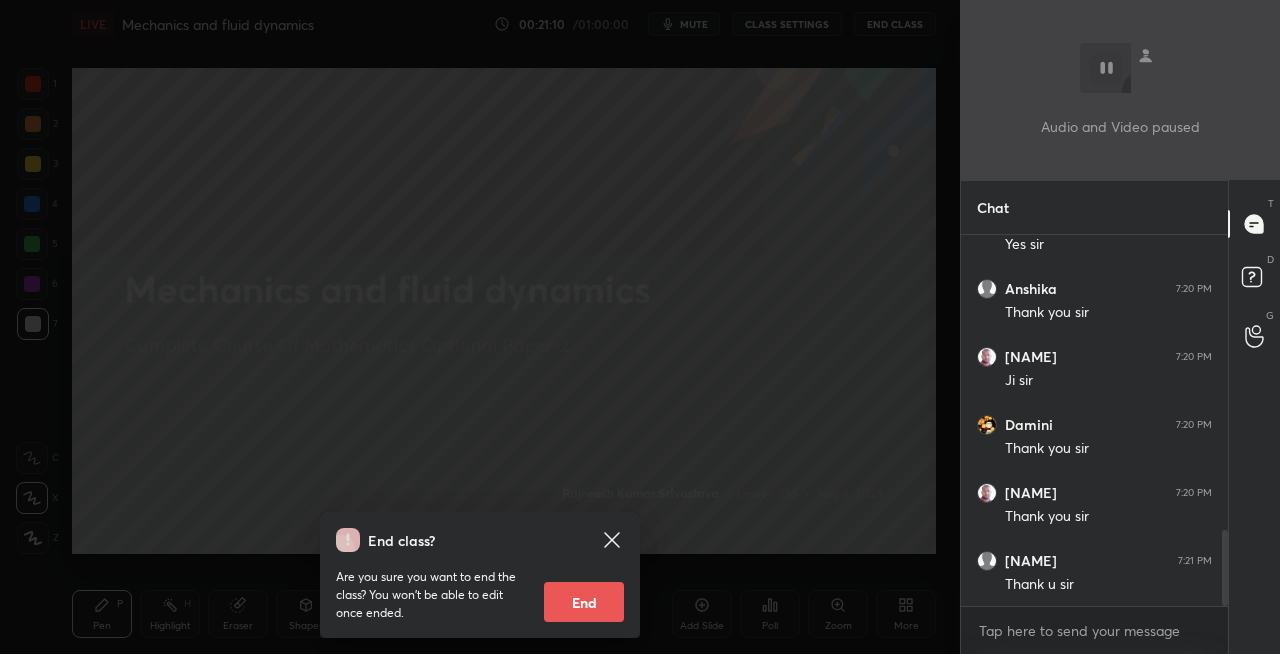 click on "End" at bounding box center (584, 602) 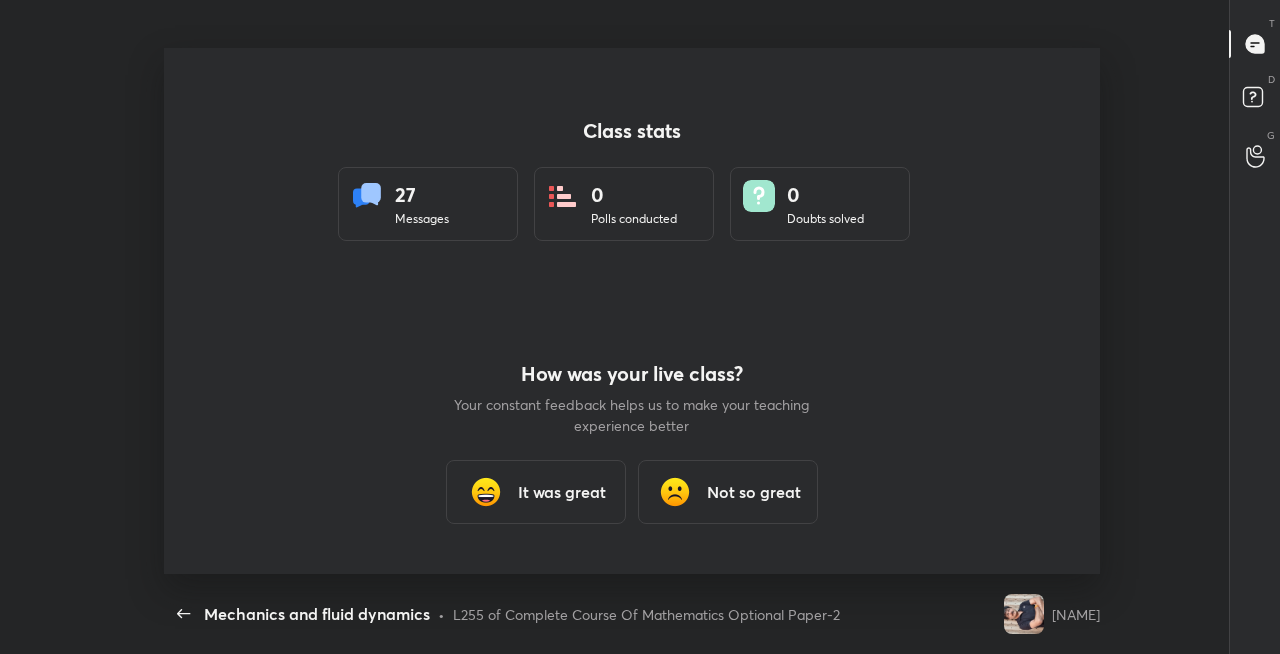 scroll, scrollTop: 99474, scrollLeft: 98896, axis: both 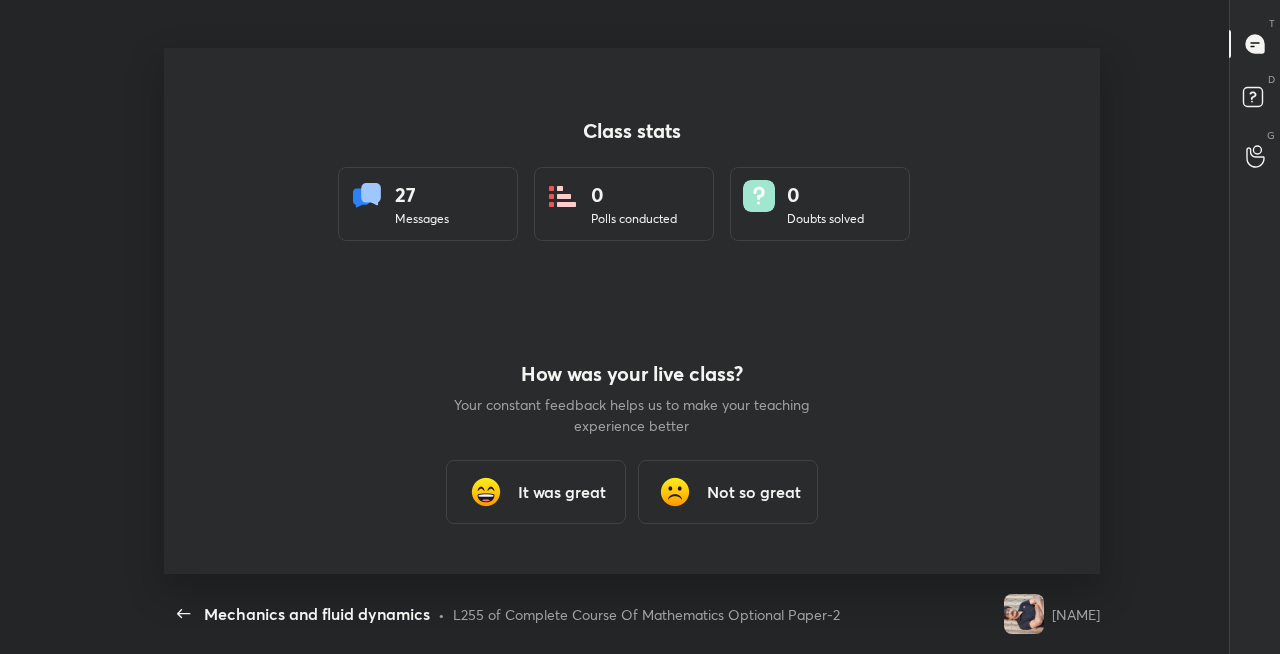 click on "It was great" at bounding box center (562, 492) 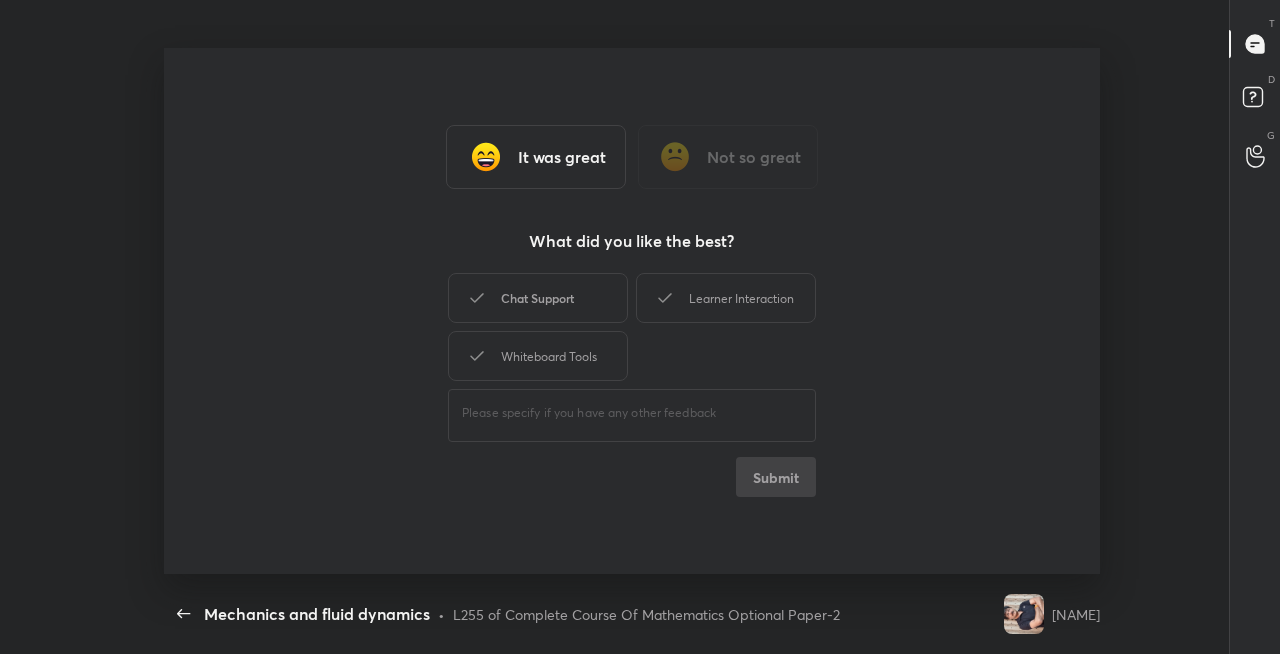 click on "Chat Support" at bounding box center (538, 298) 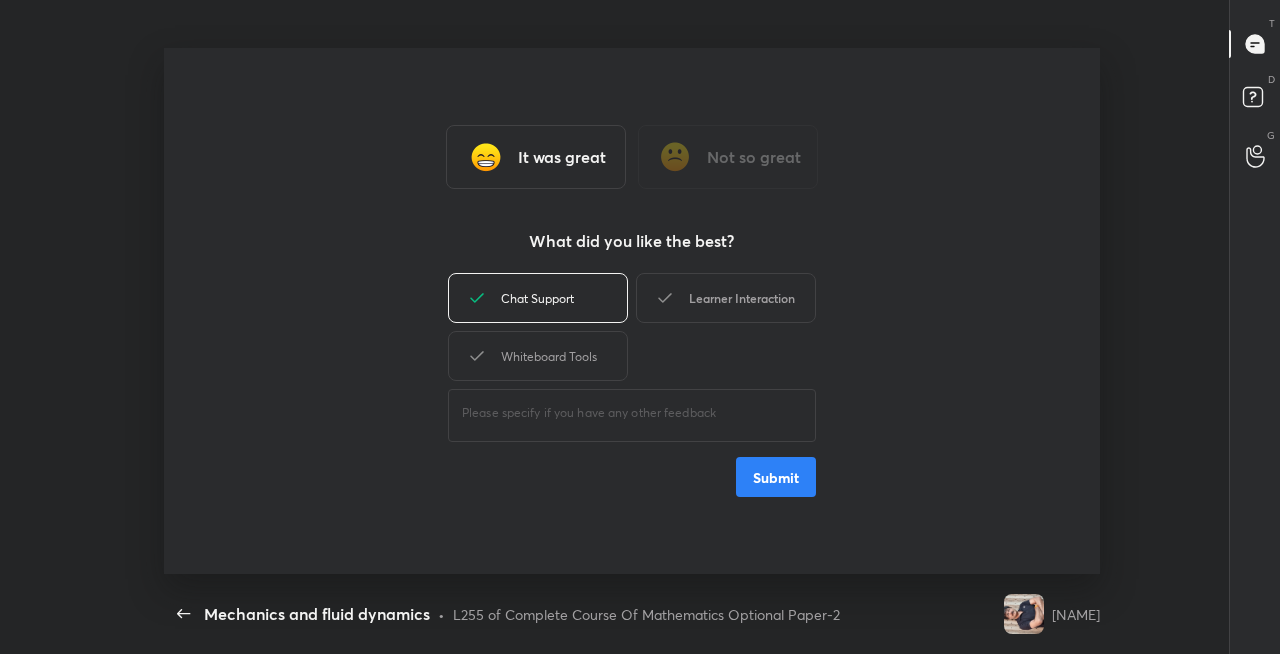 click on "Learner Interaction" at bounding box center (726, 298) 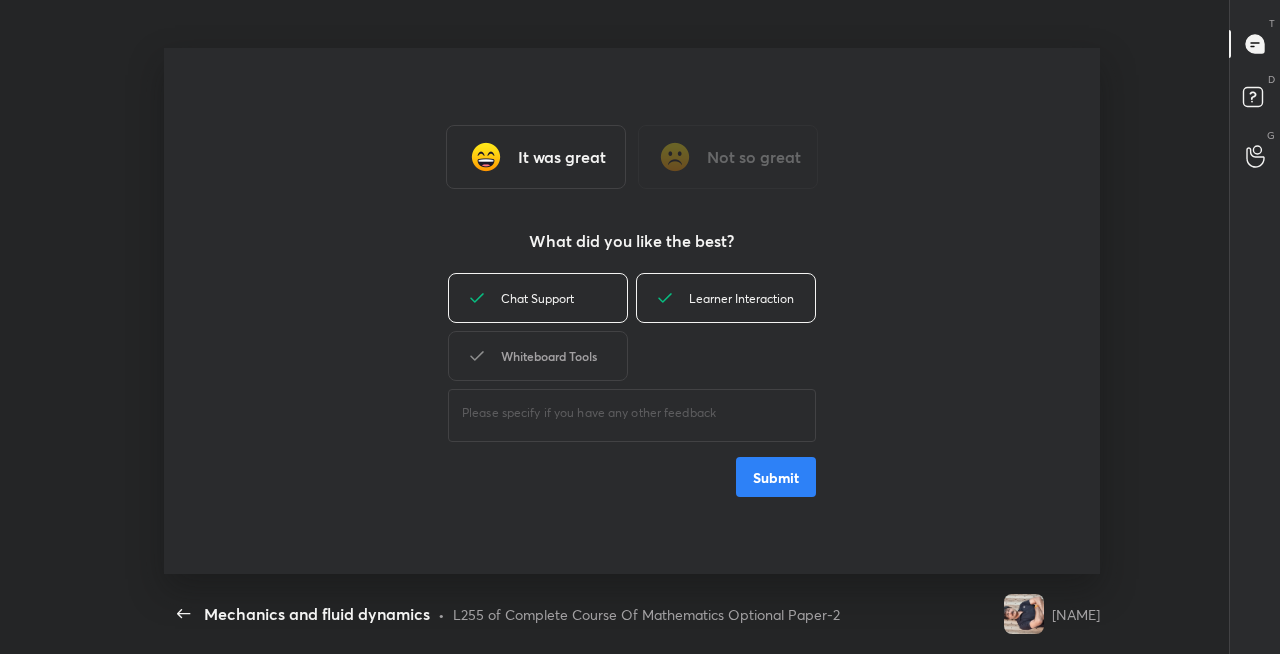click on "Whiteboard Tools" at bounding box center (538, 356) 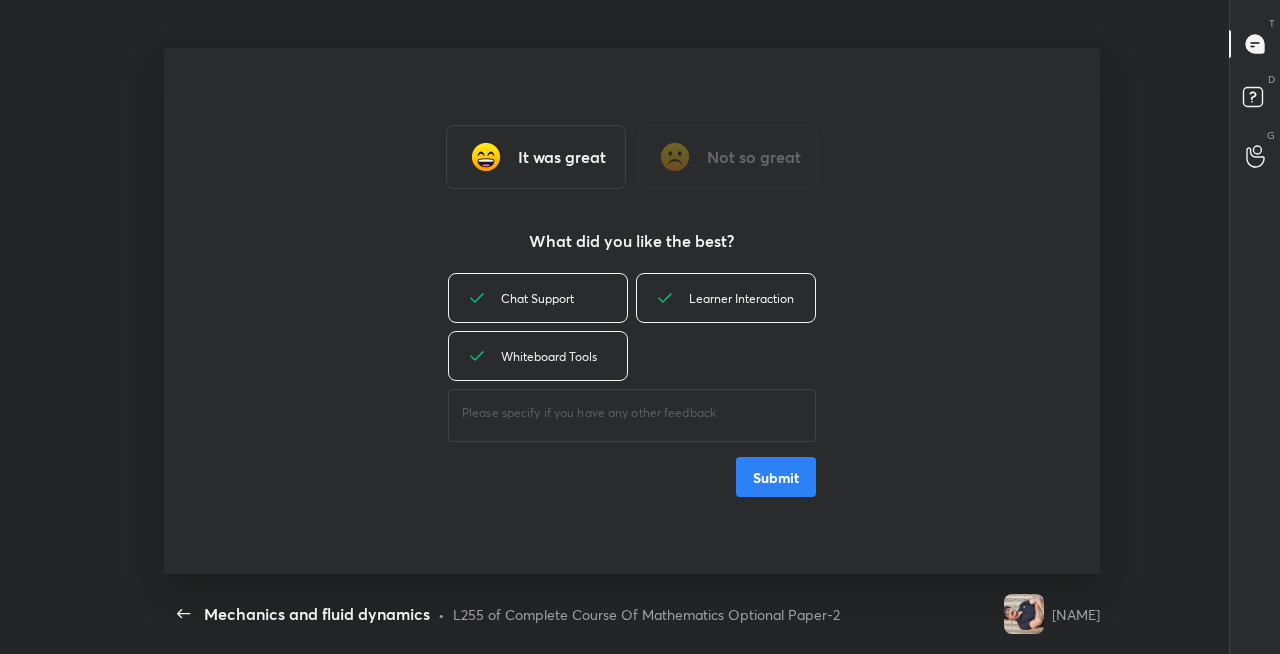 click on "Submit" at bounding box center [776, 477] 